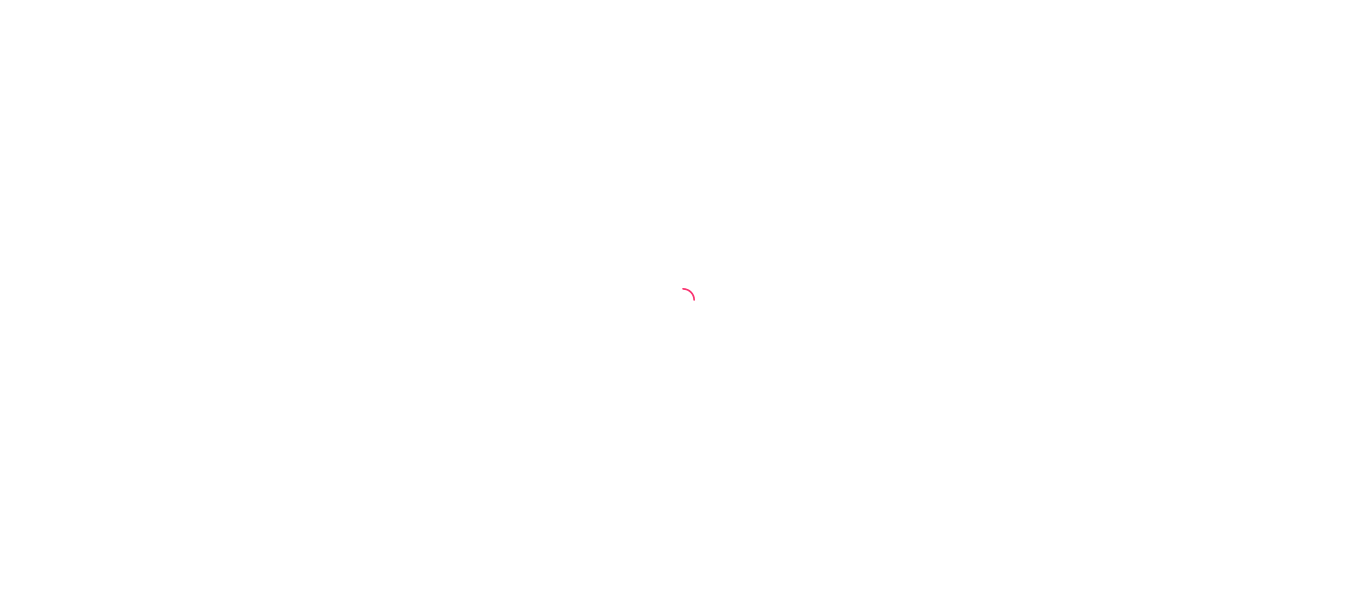 scroll, scrollTop: 0, scrollLeft: 0, axis: both 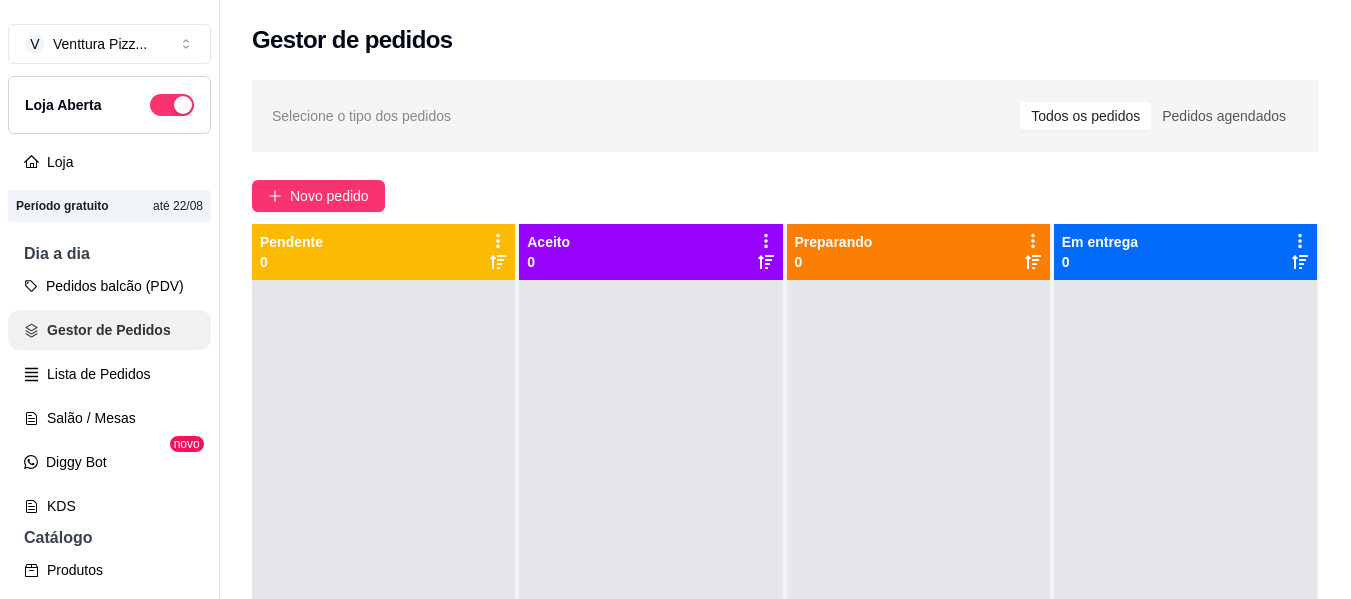 click on "Gestor de Pedidos" at bounding box center (109, 330) 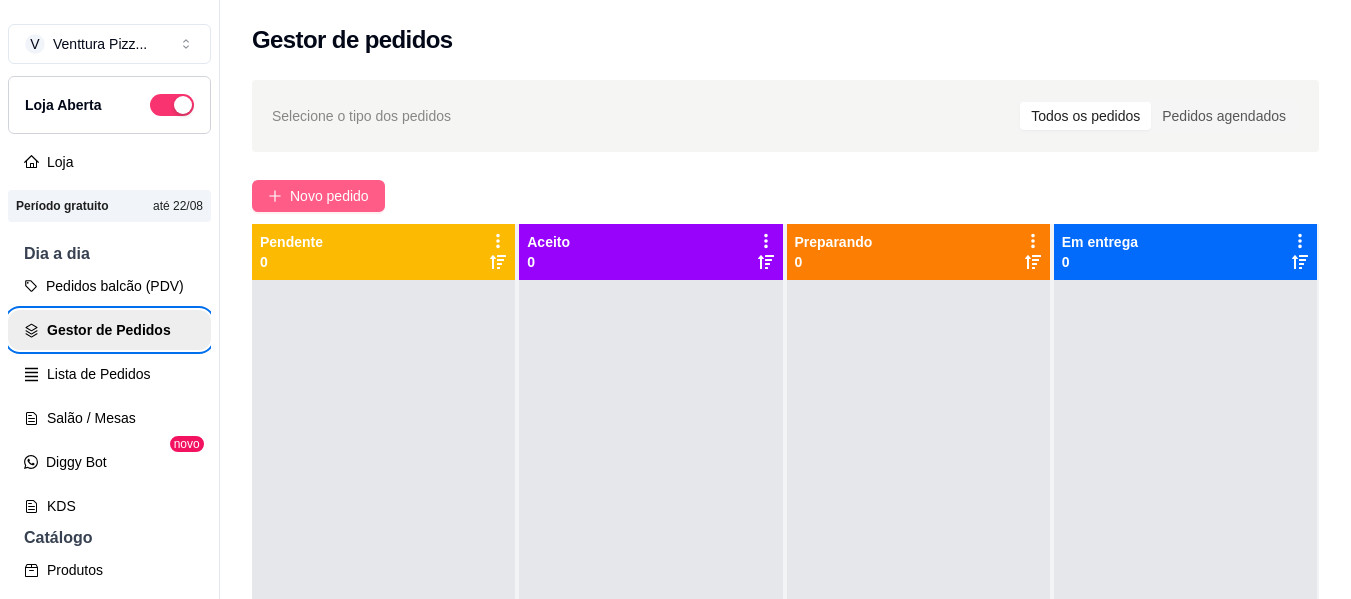 type 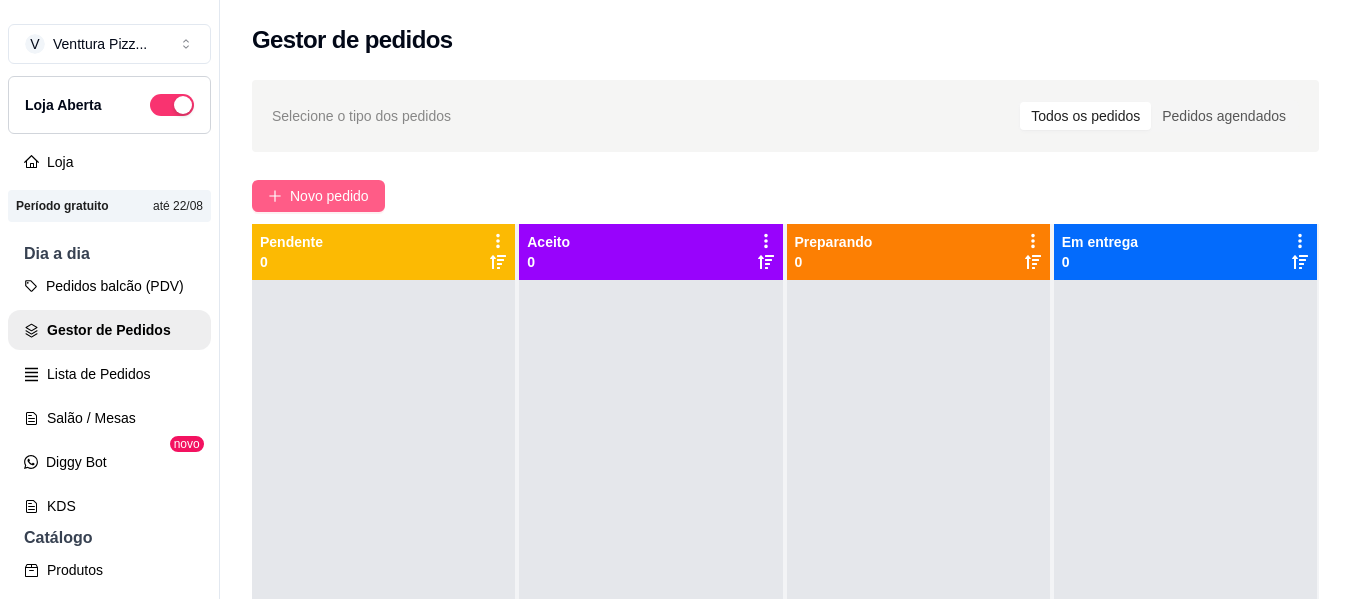 click on "Novo pedido" at bounding box center [329, 196] 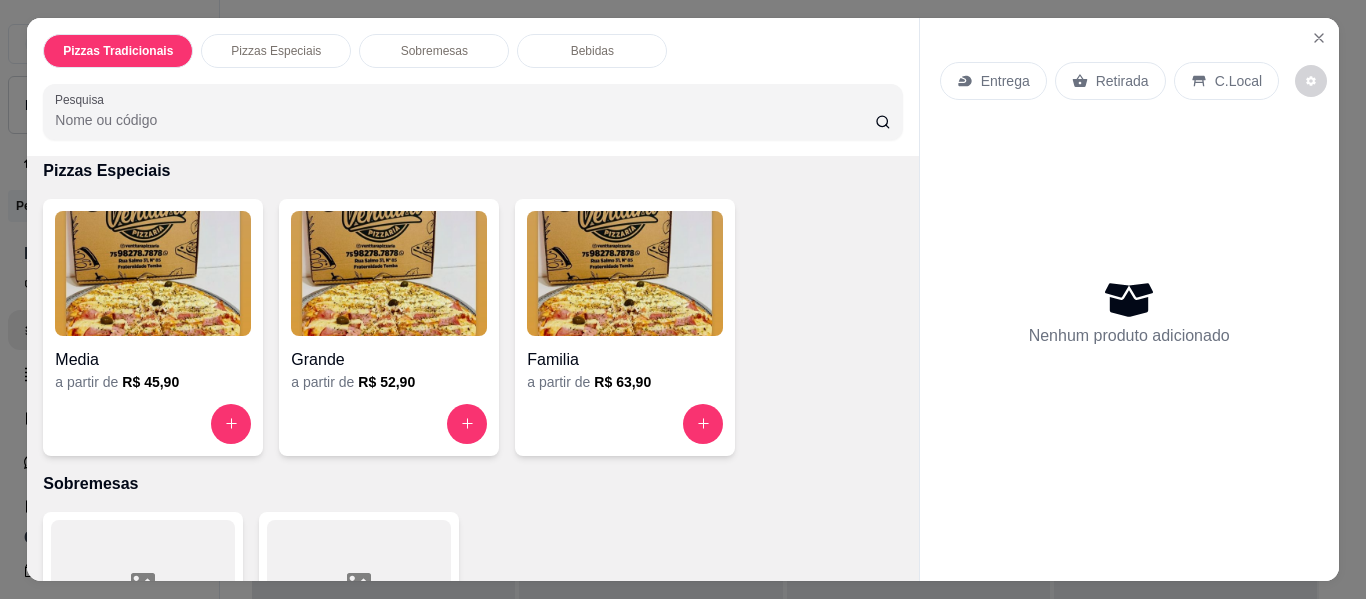 scroll, scrollTop: 0, scrollLeft: 0, axis: both 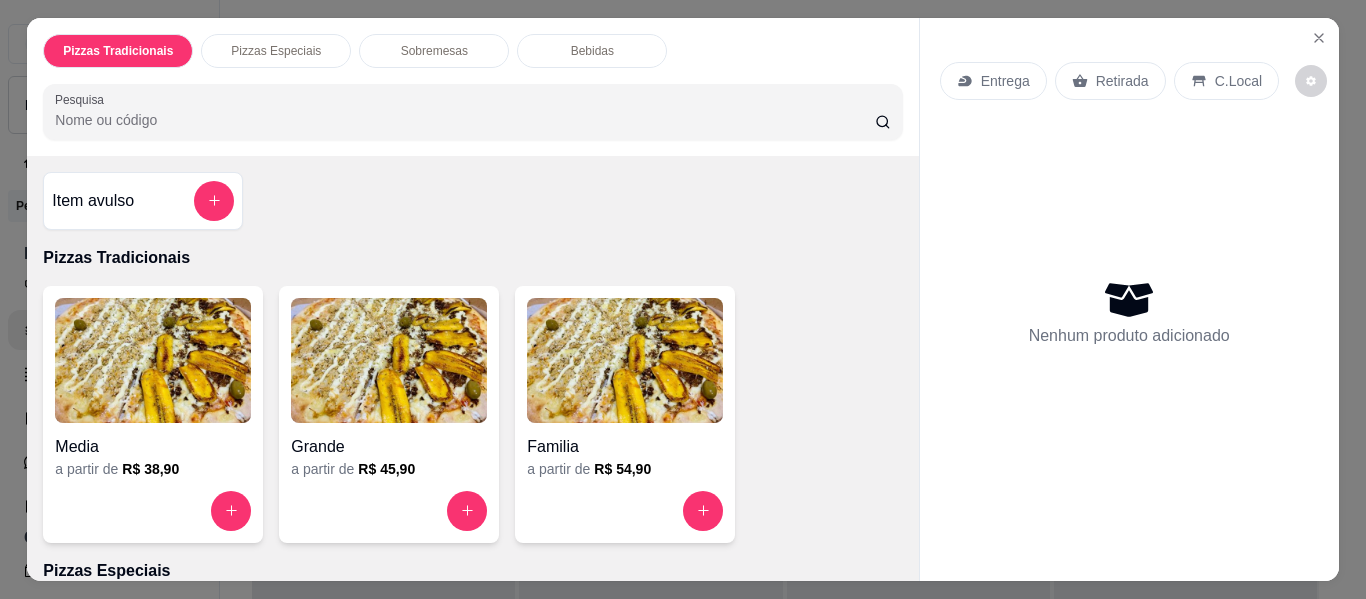 click at bounding box center [153, 360] 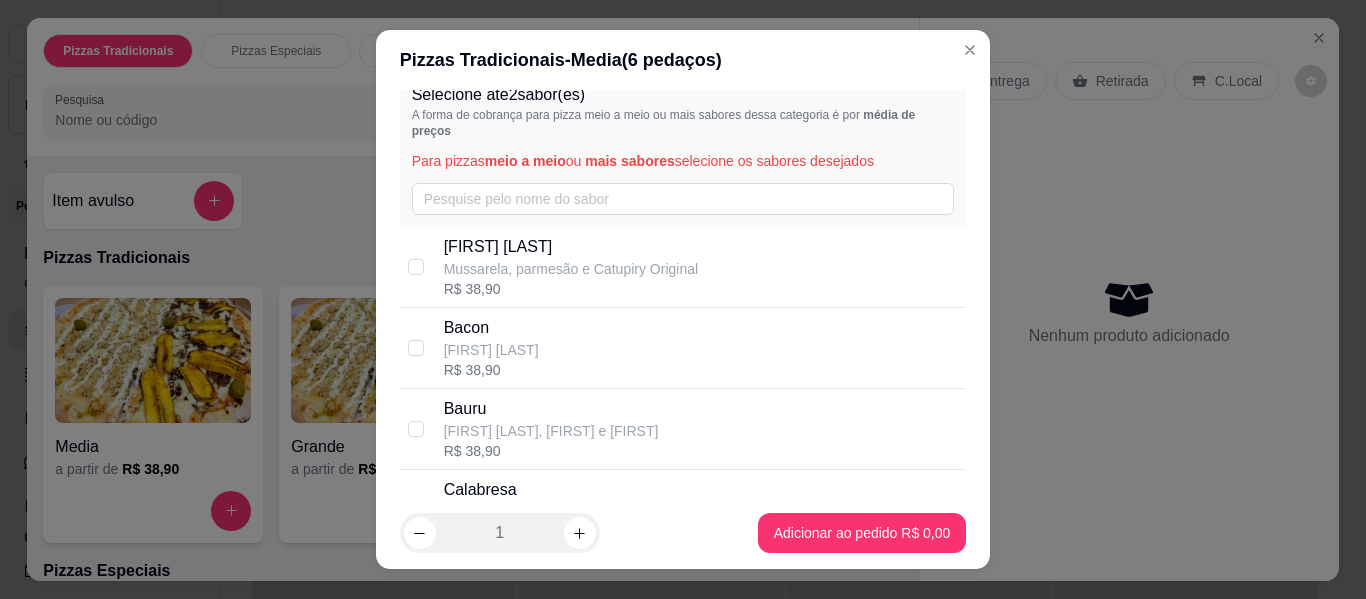 scroll, scrollTop: 0, scrollLeft: 0, axis: both 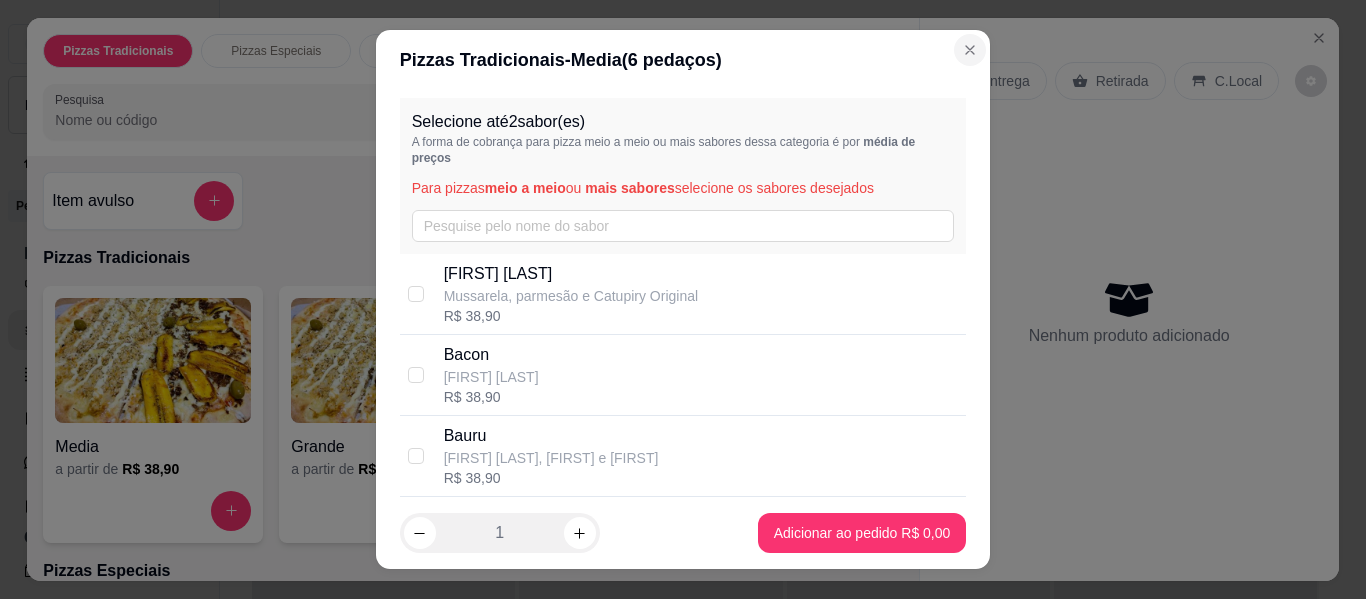 type 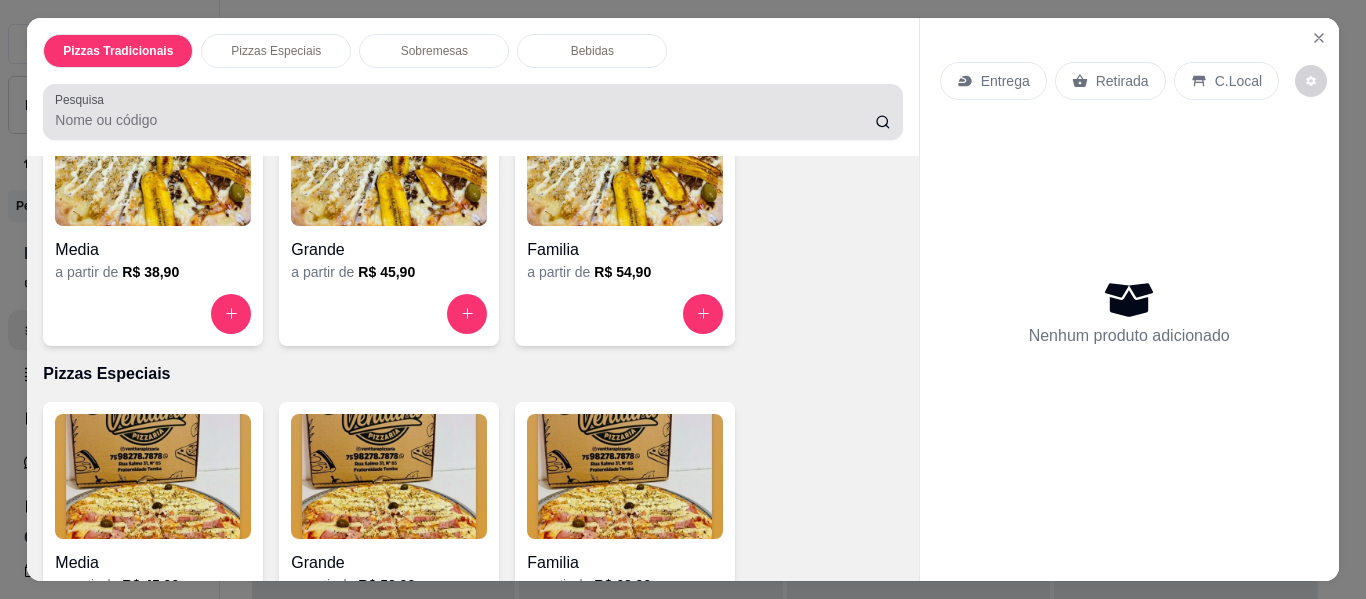 scroll, scrollTop: 200, scrollLeft: 0, axis: vertical 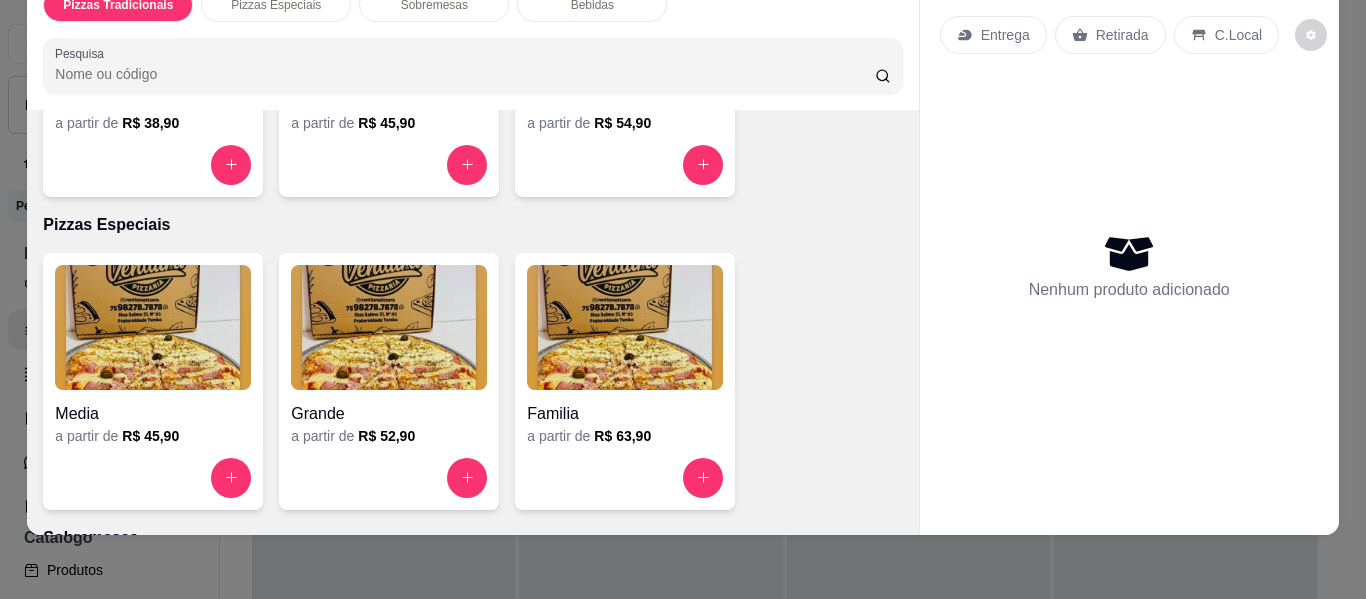 click at bounding box center (389, 327) 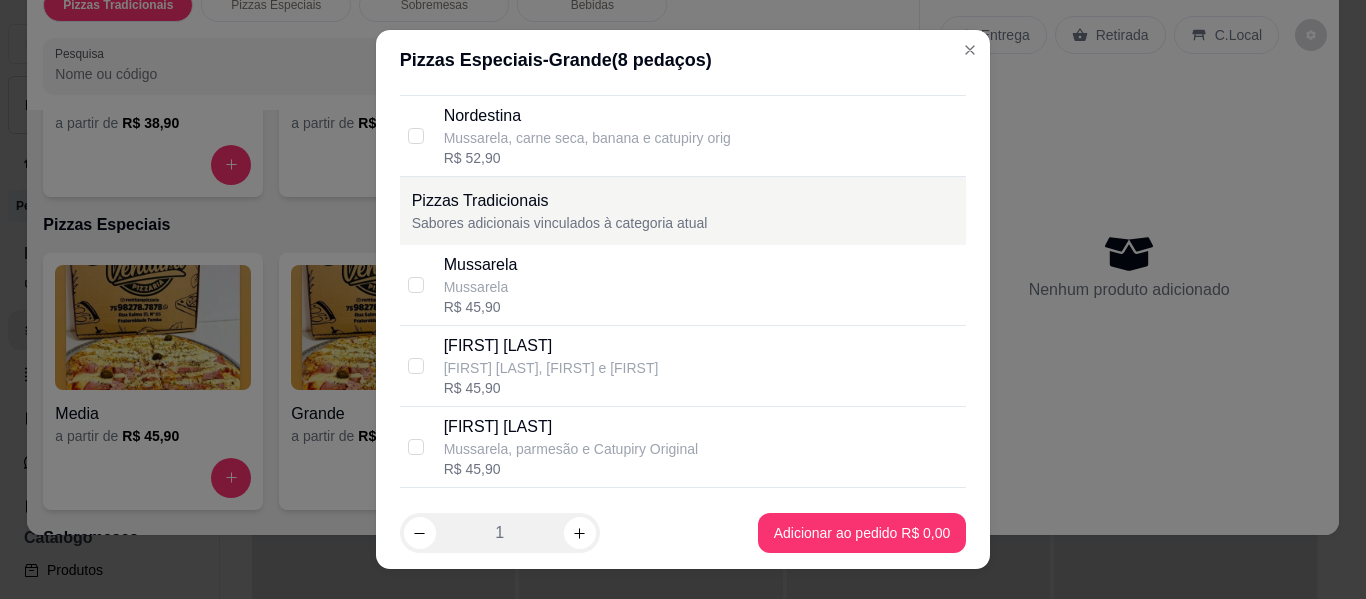 scroll, scrollTop: 900, scrollLeft: 0, axis: vertical 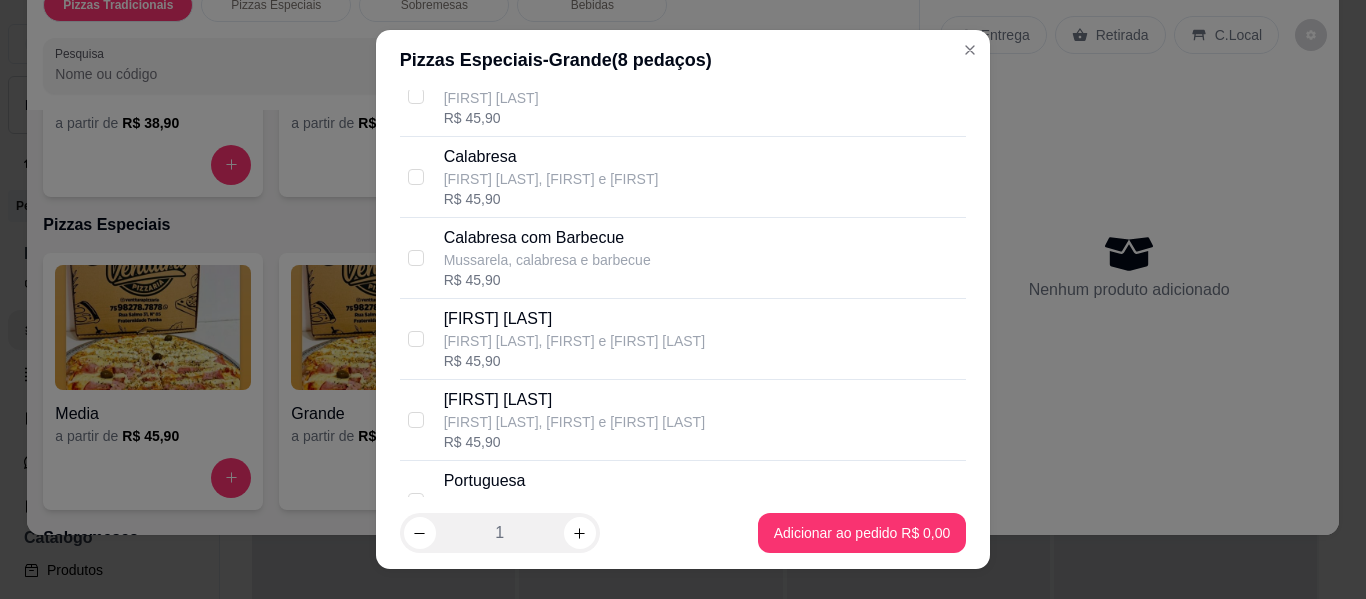 drag, startPoint x: 512, startPoint y: 429, endPoint x: 434, endPoint y: 467, distance: 86.764046 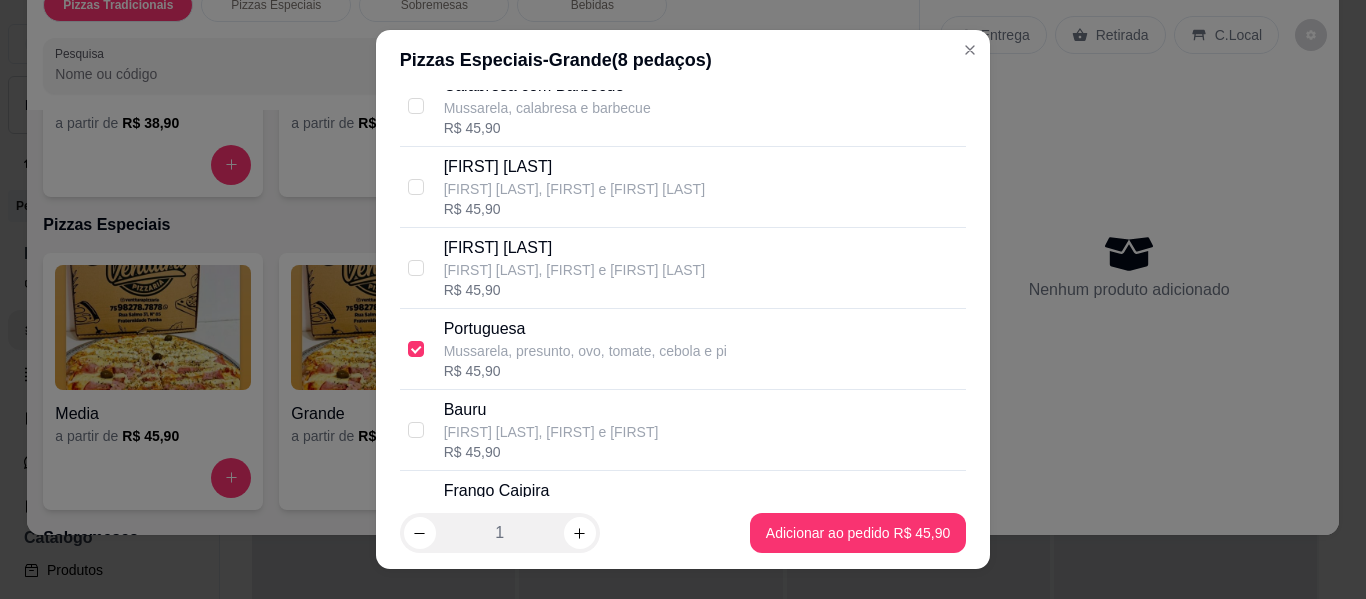 scroll, scrollTop: 1700, scrollLeft: 0, axis: vertical 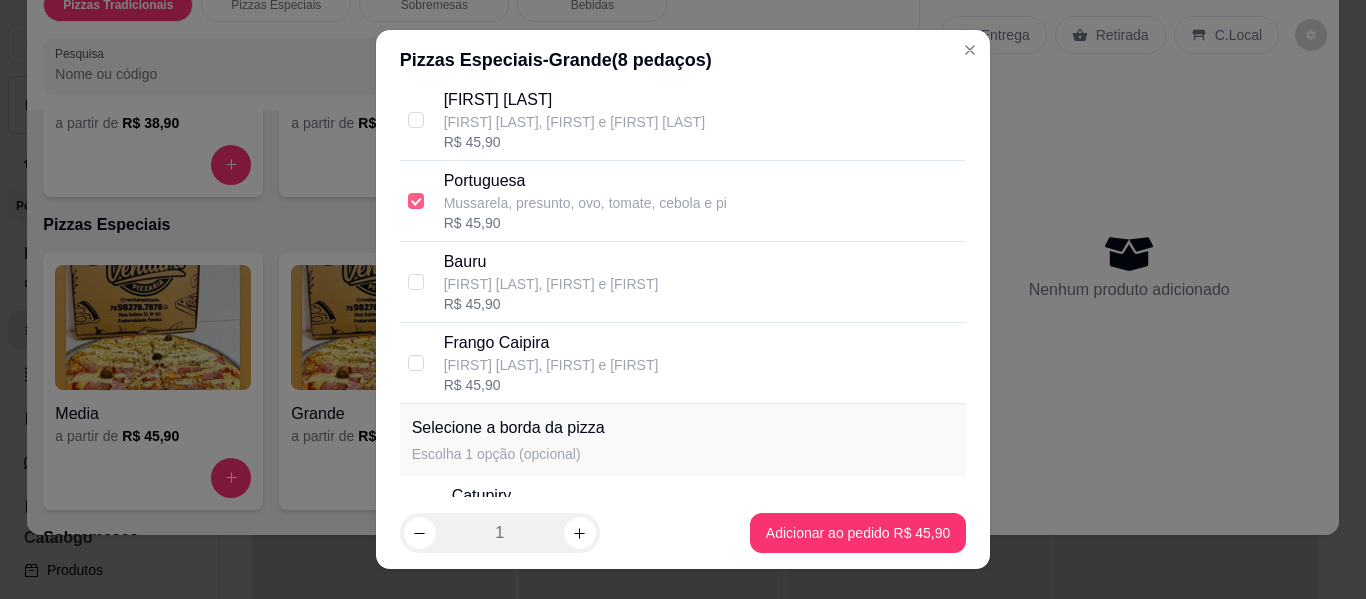 click at bounding box center (416, 201) 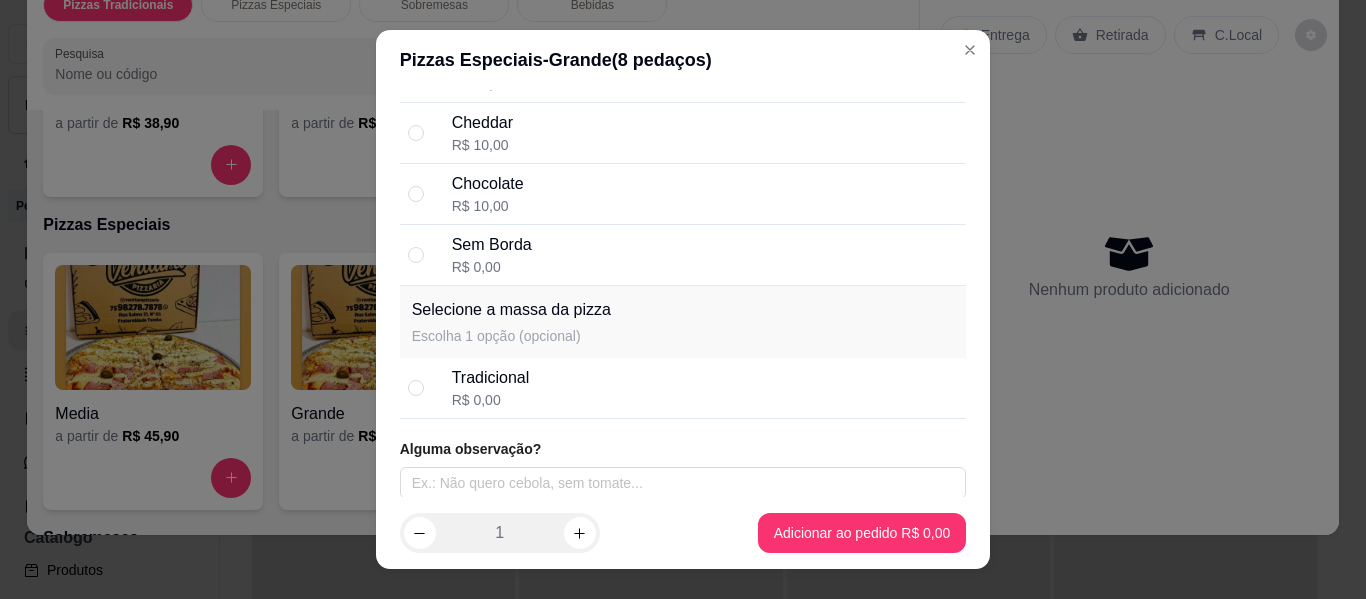 scroll, scrollTop: 2144, scrollLeft: 0, axis: vertical 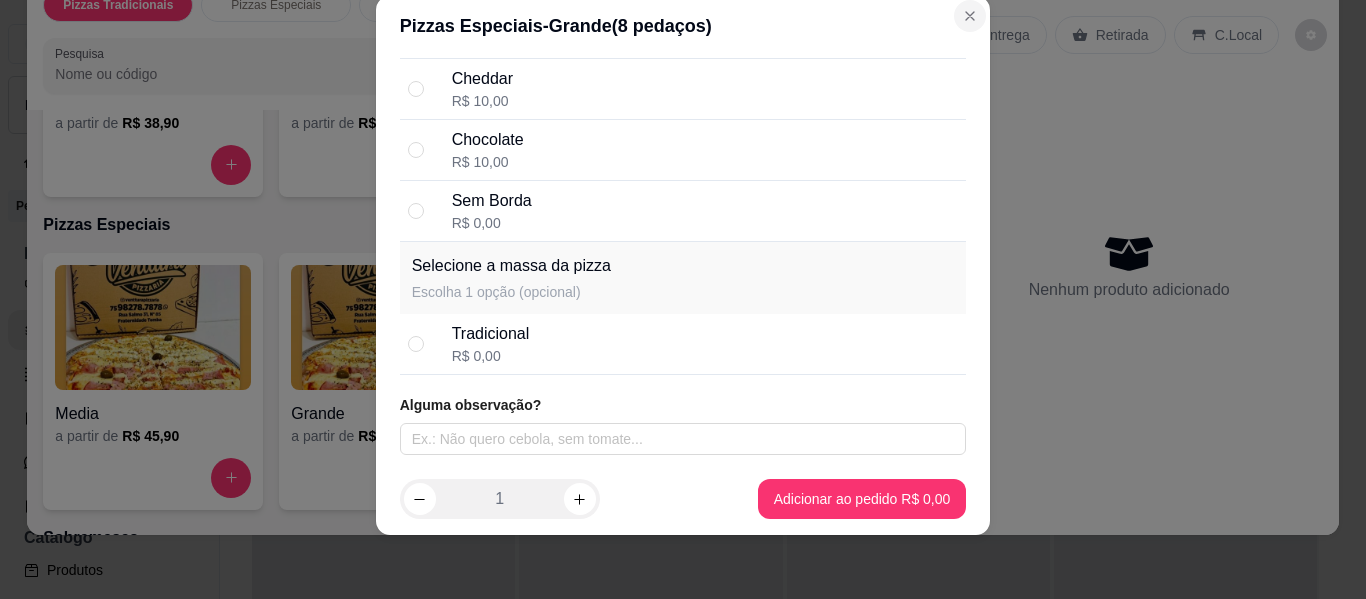 type 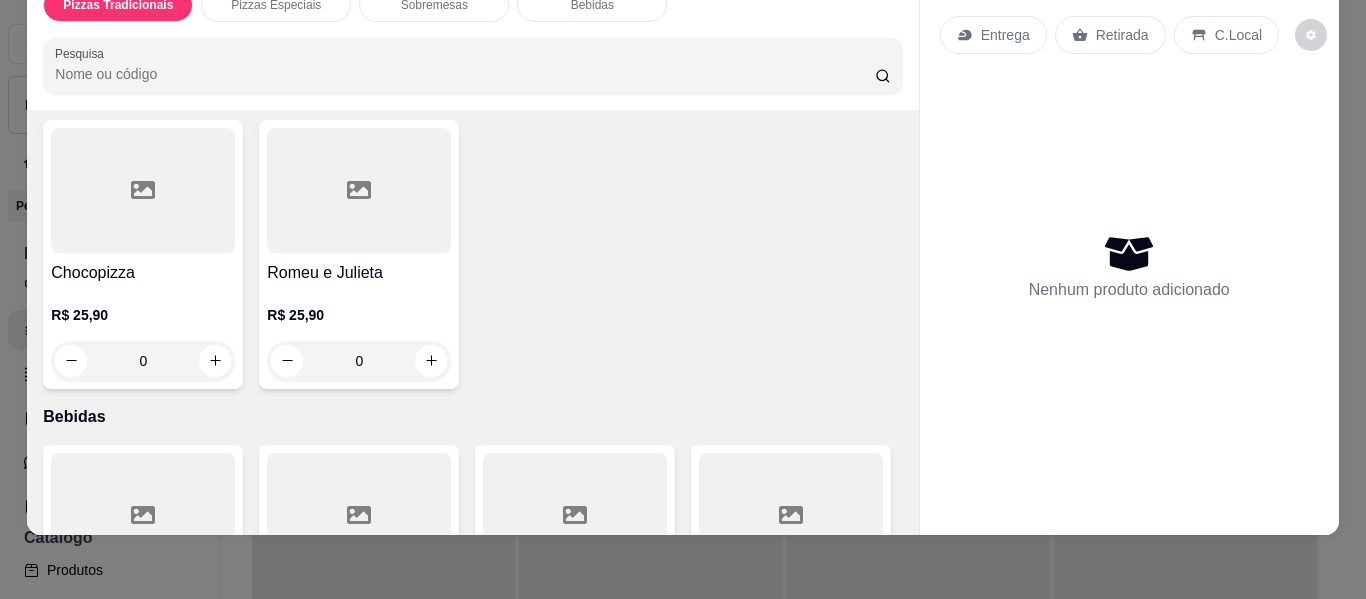 scroll, scrollTop: 800, scrollLeft: 0, axis: vertical 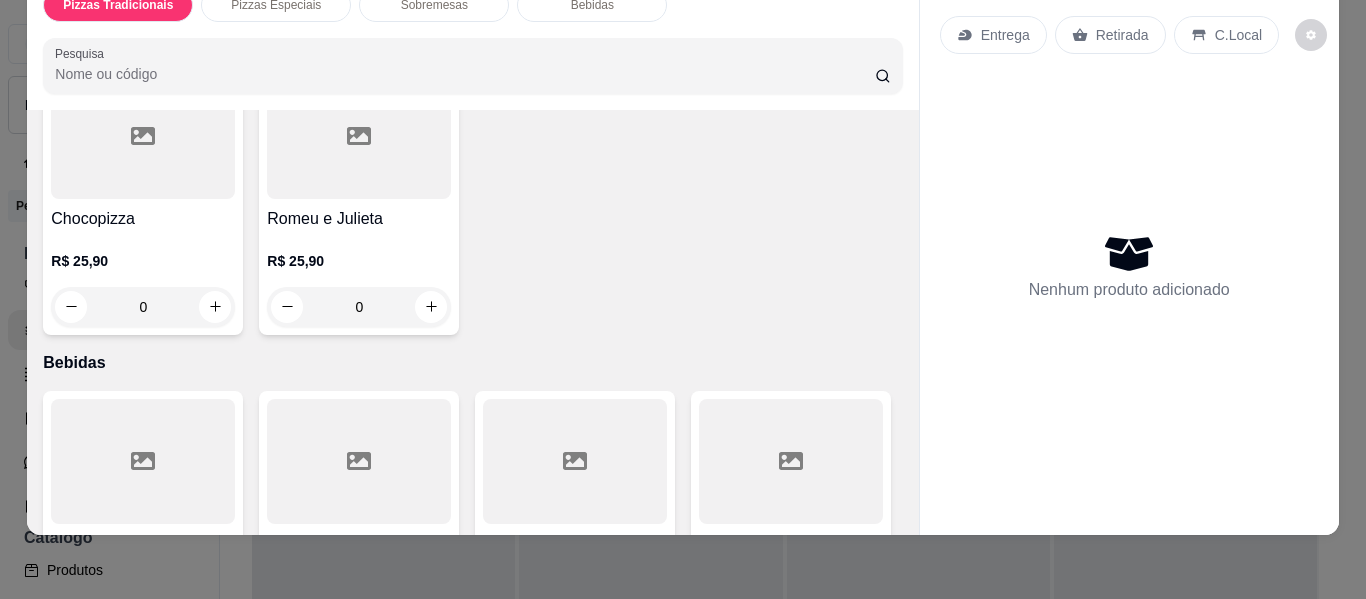 click at bounding box center [143, 136] 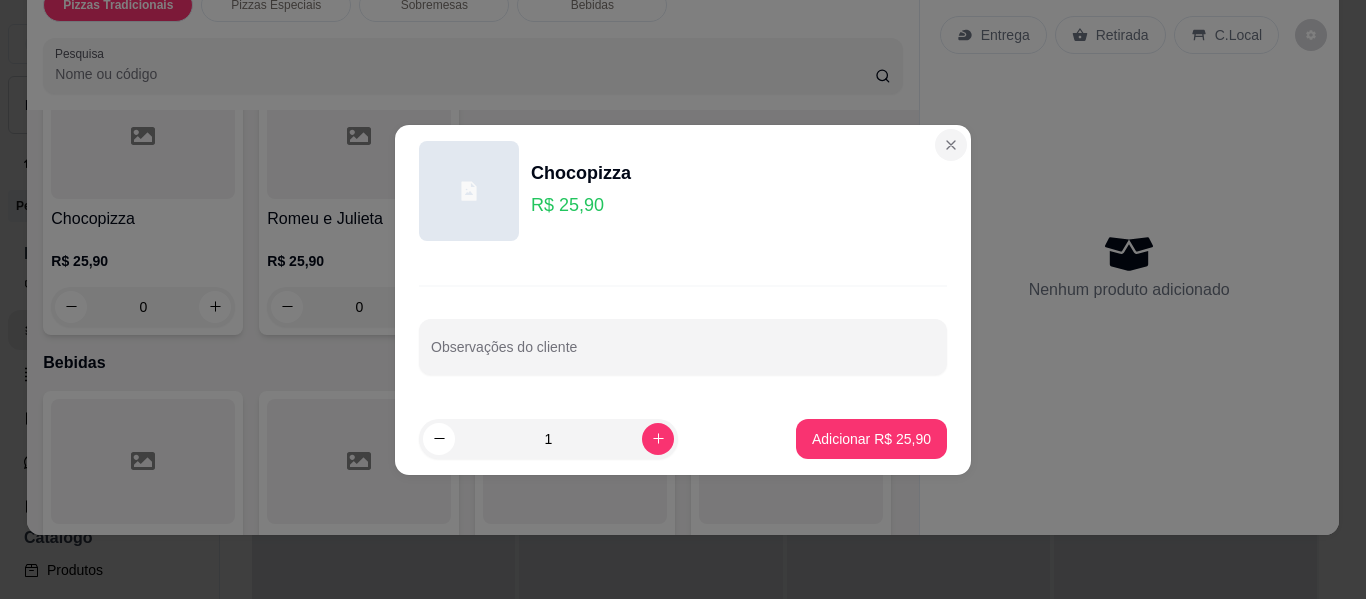 type 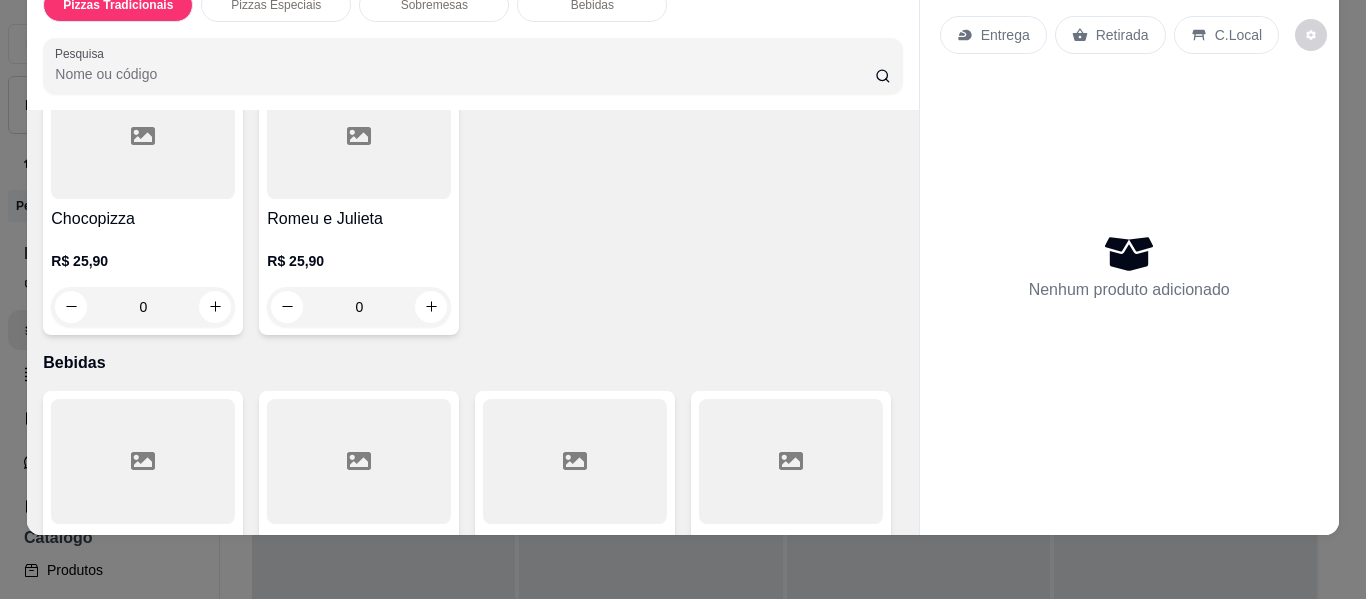 click at bounding box center [359, 136] 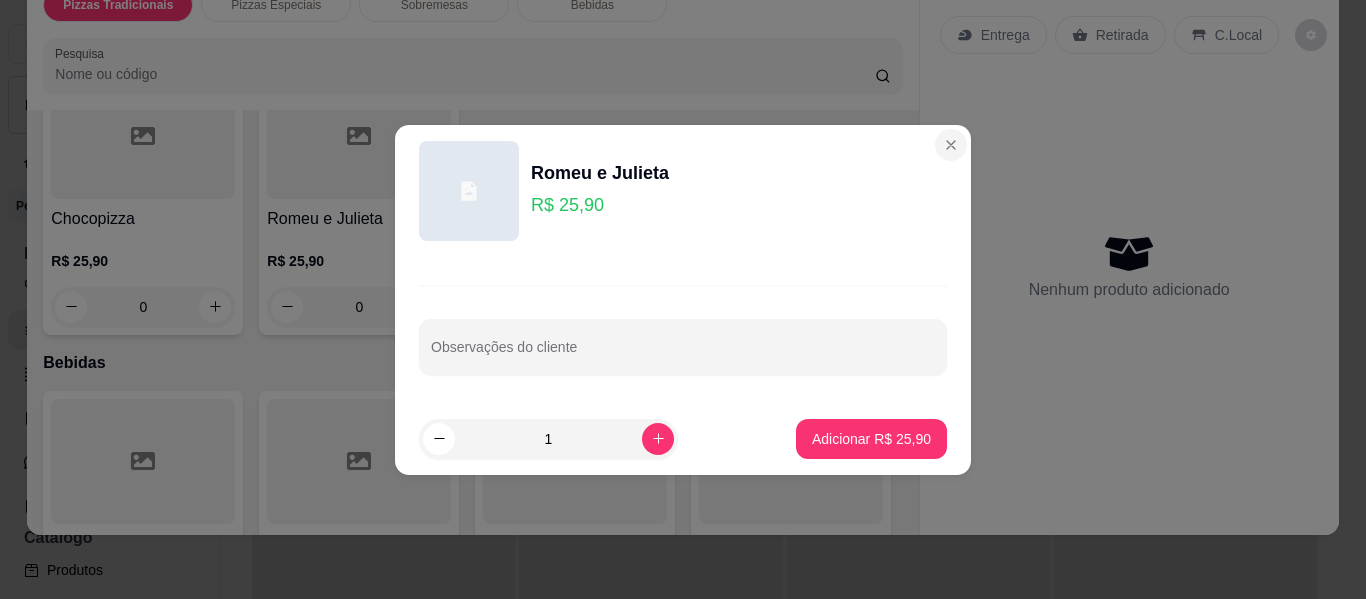type 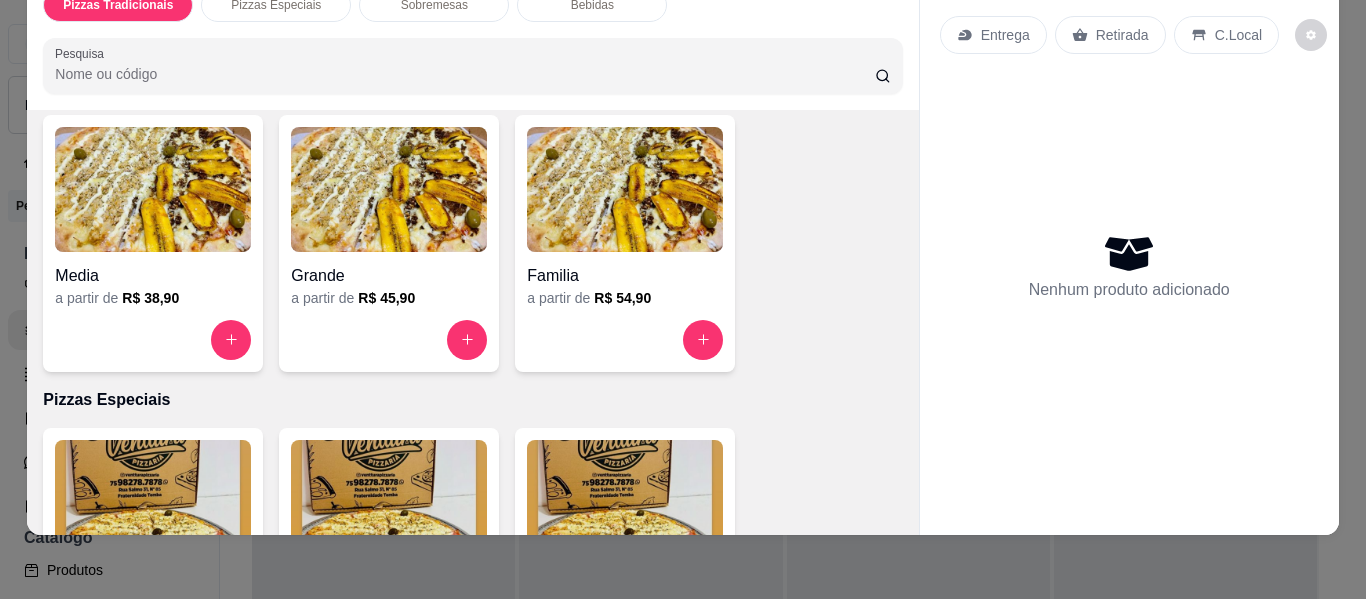 scroll, scrollTop: 0, scrollLeft: 0, axis: both 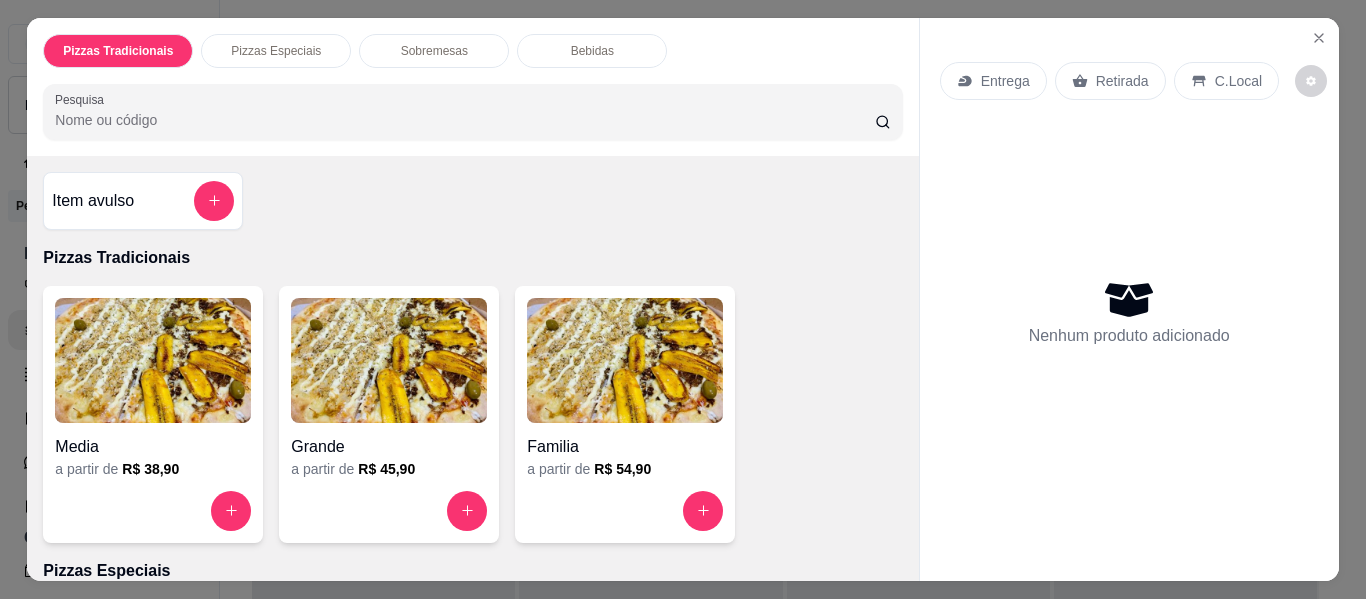 click at bounding box center [153, 360] 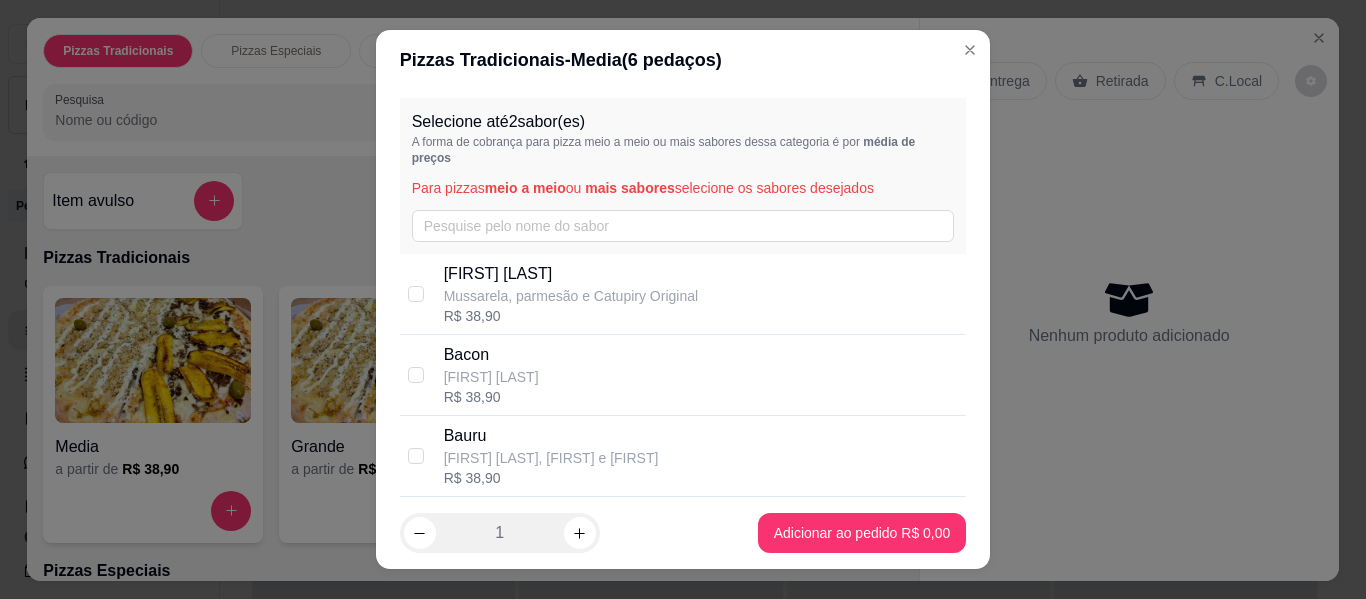 click on "Mussarela, parmesão e Catupiry Original" at bounding box center (571, 296) 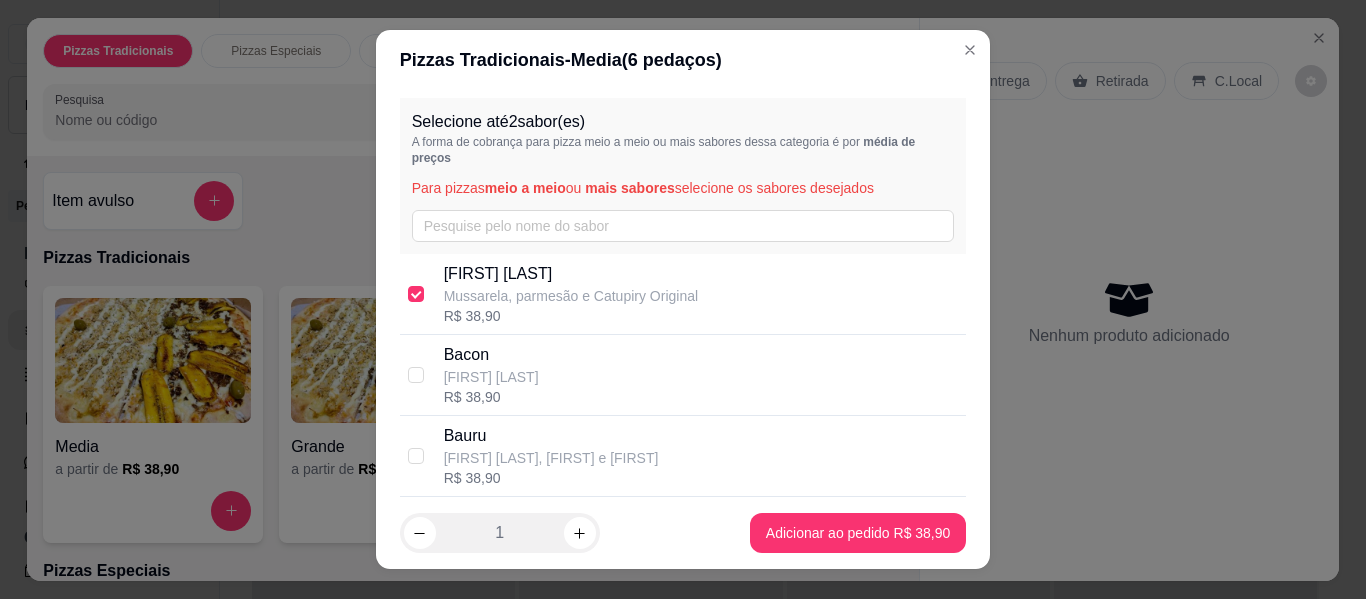 click on "Mussarela, parmesão e Catupiry Original" at bounding box center [571, 296] 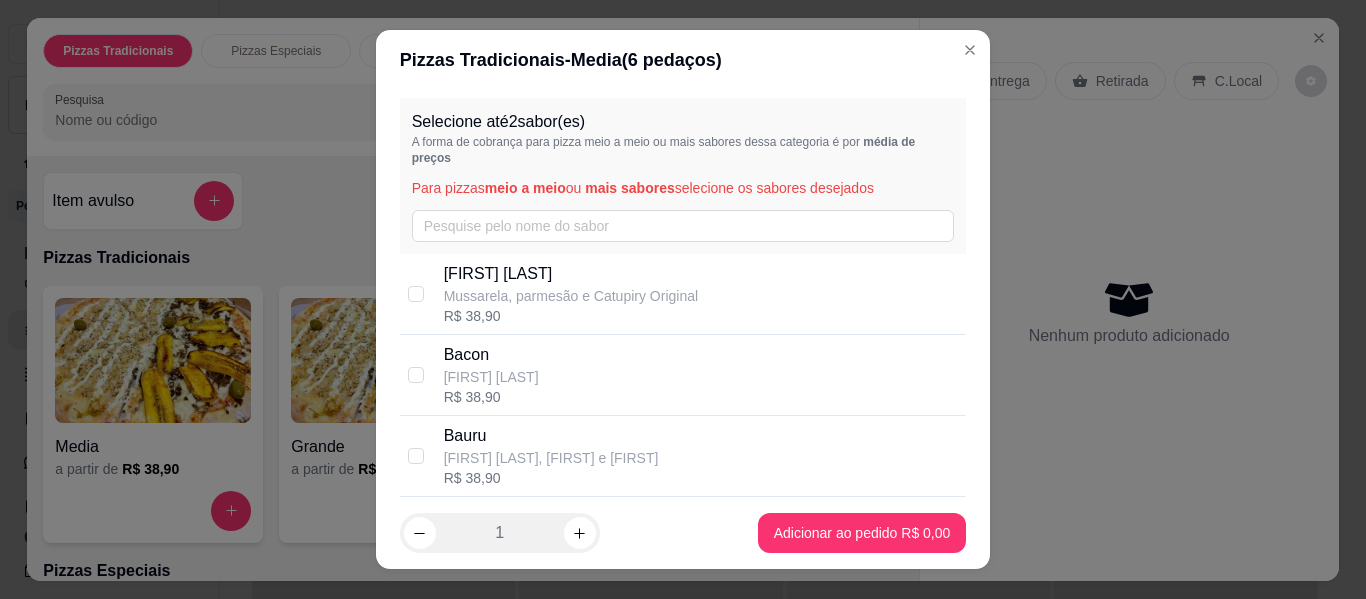 click on "Mussarela, parmesão e Catupiry Original" at bounding box center (571, 296) 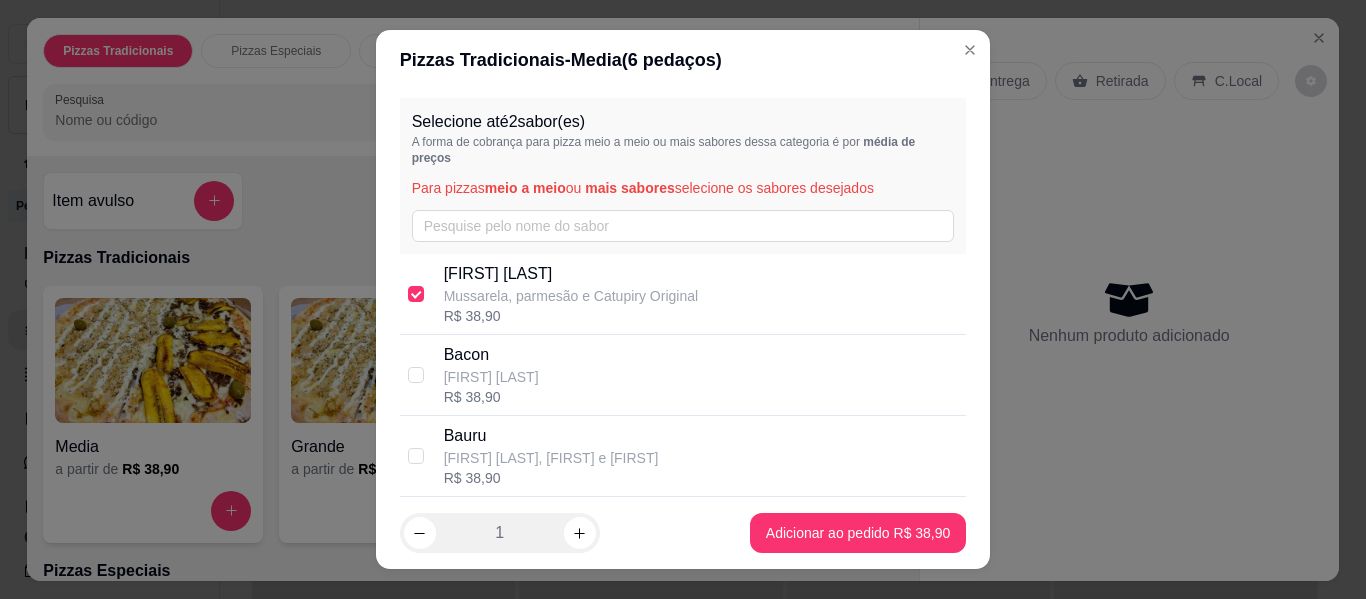 click on "1 Adicionar ao pedido   R$ 38,90" at bounding box center (683, 533) 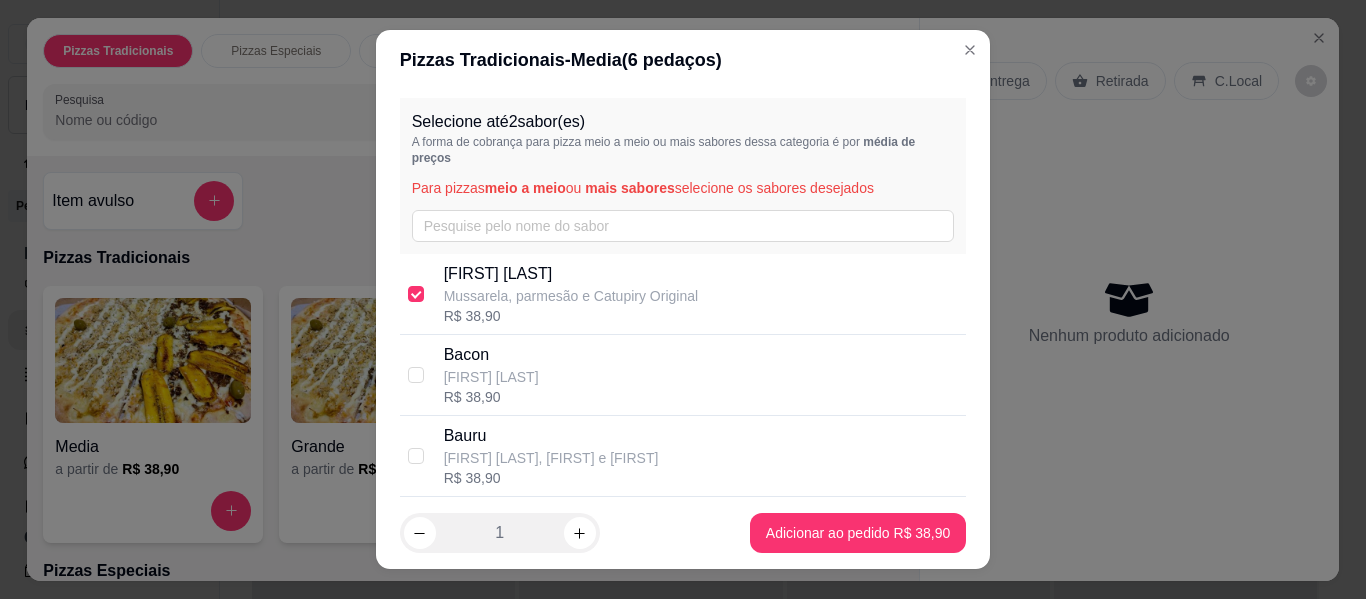 click on "[FIRST] [LAST] R$ 38,90" at bounding box center (701, 375) 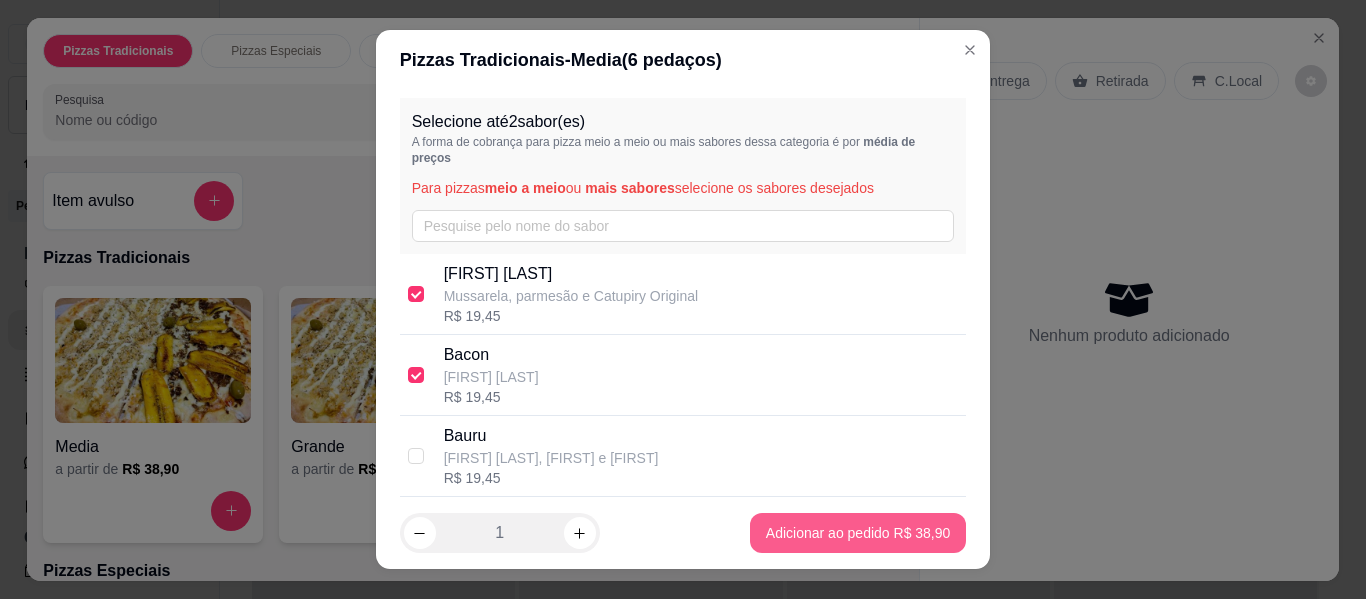 type 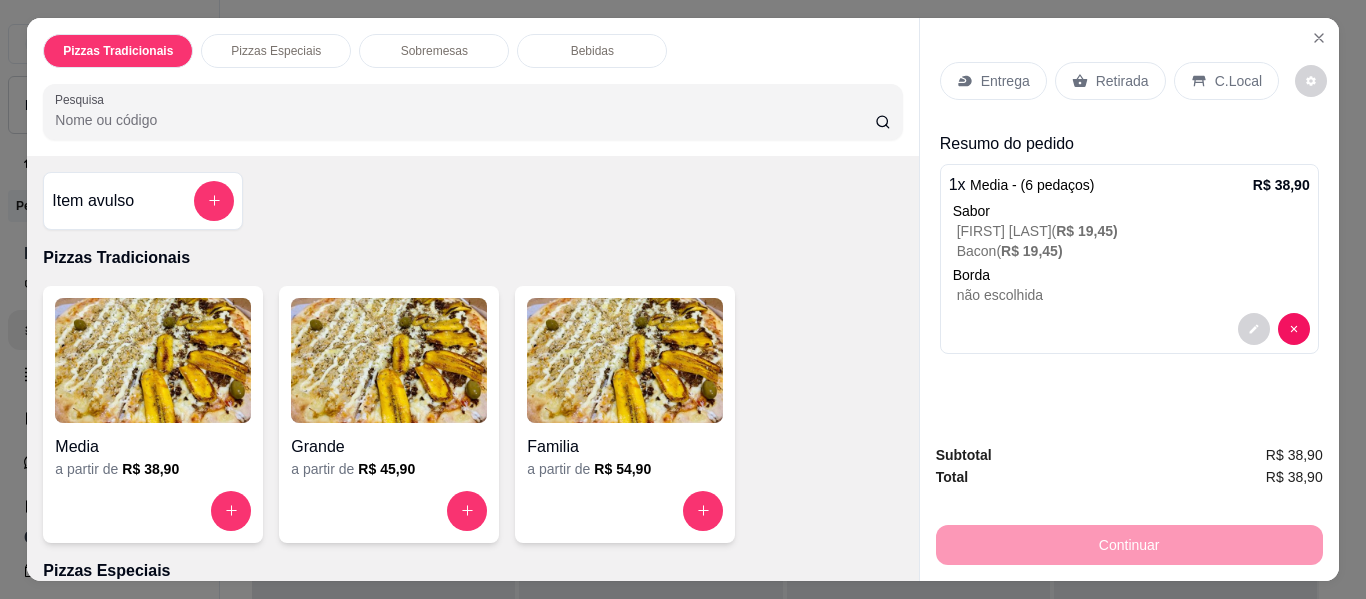 click on "não escolhida" at bounding box center (1133, 295) 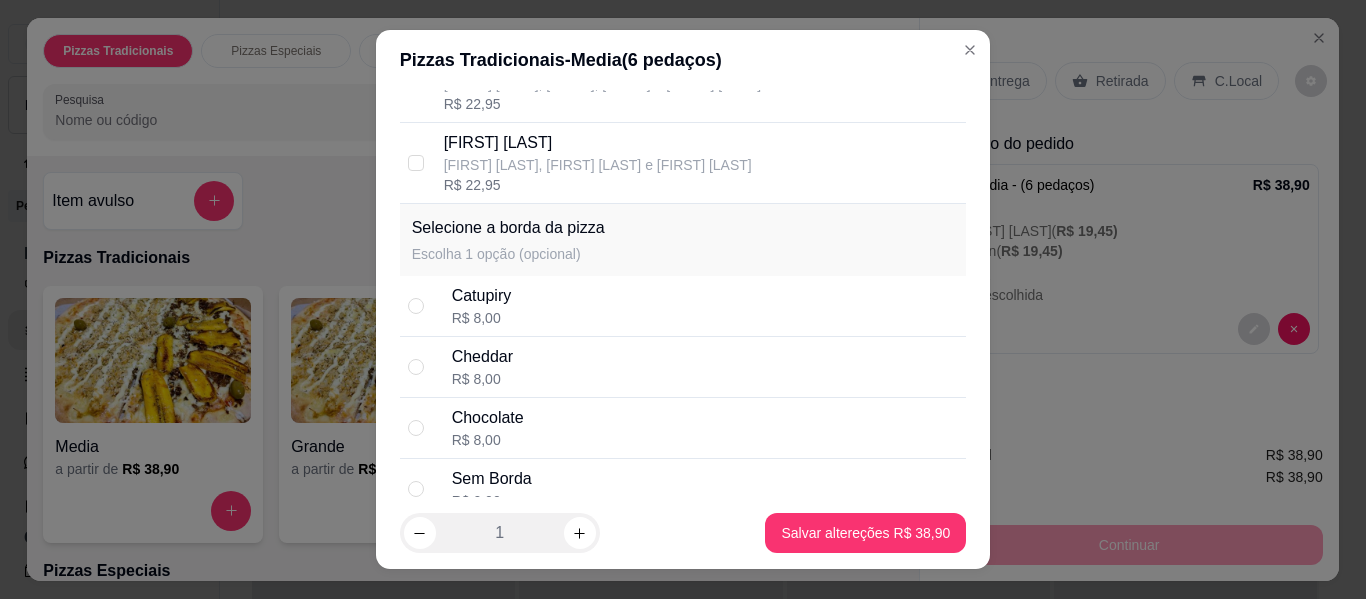 scroll, scrollTop: 2144, scrollLeft: 0, axis: vertical 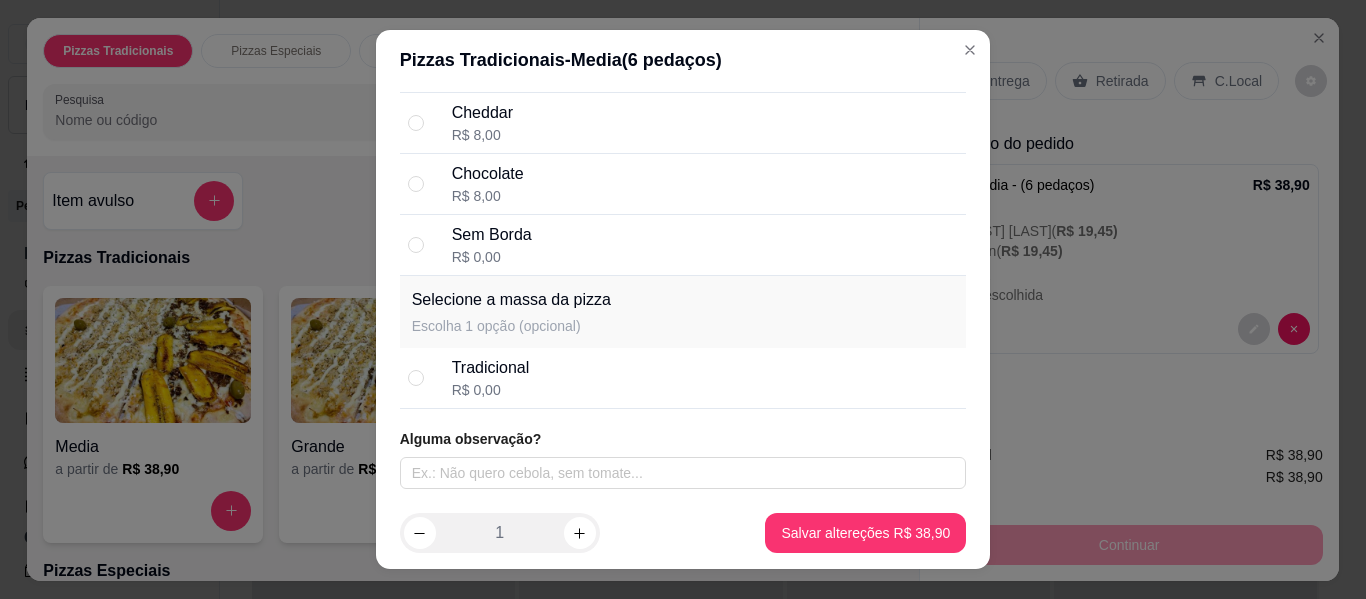click on "Sem Borda R$ 0,00" at bounding box center [683, 245] 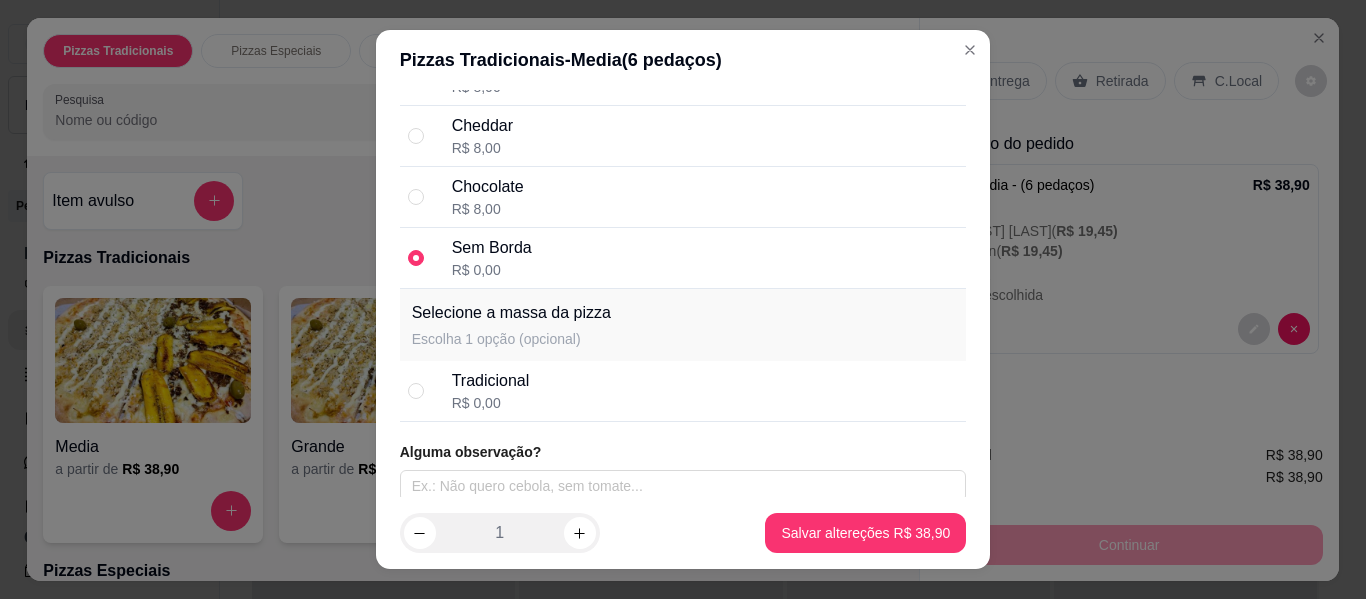 scroll, scrollTop: 2144, scrollLeft: 0, axis: vertical 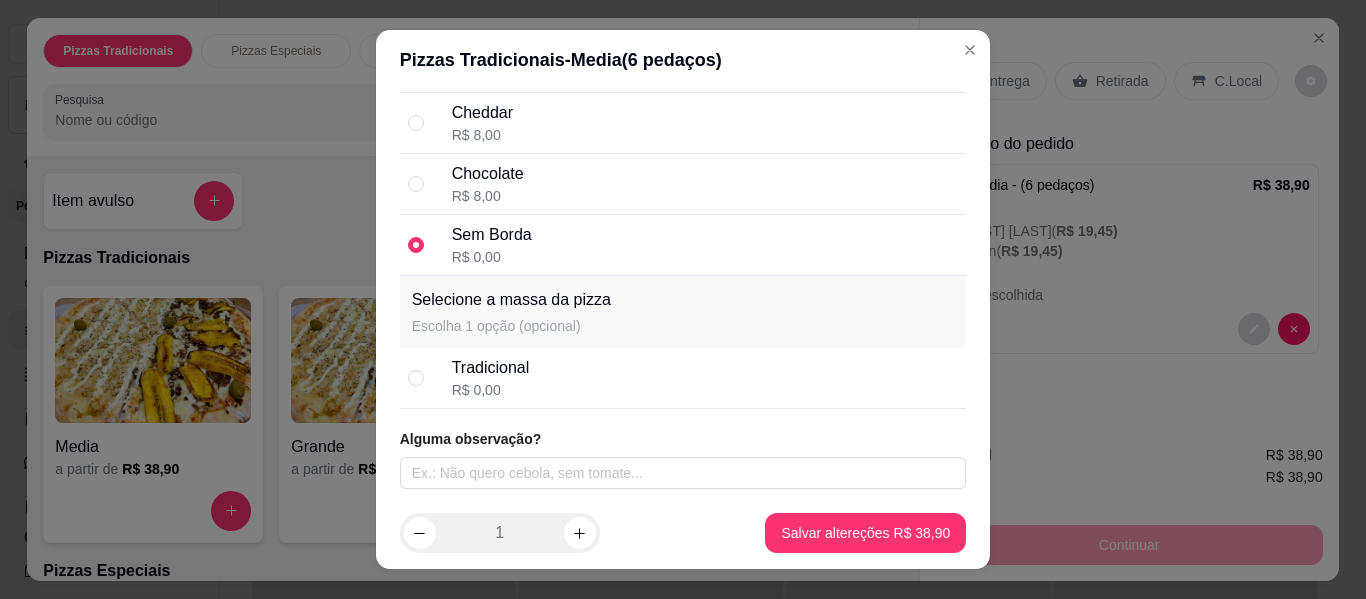 click on "Tradicional" at bounding box center [491, 368] 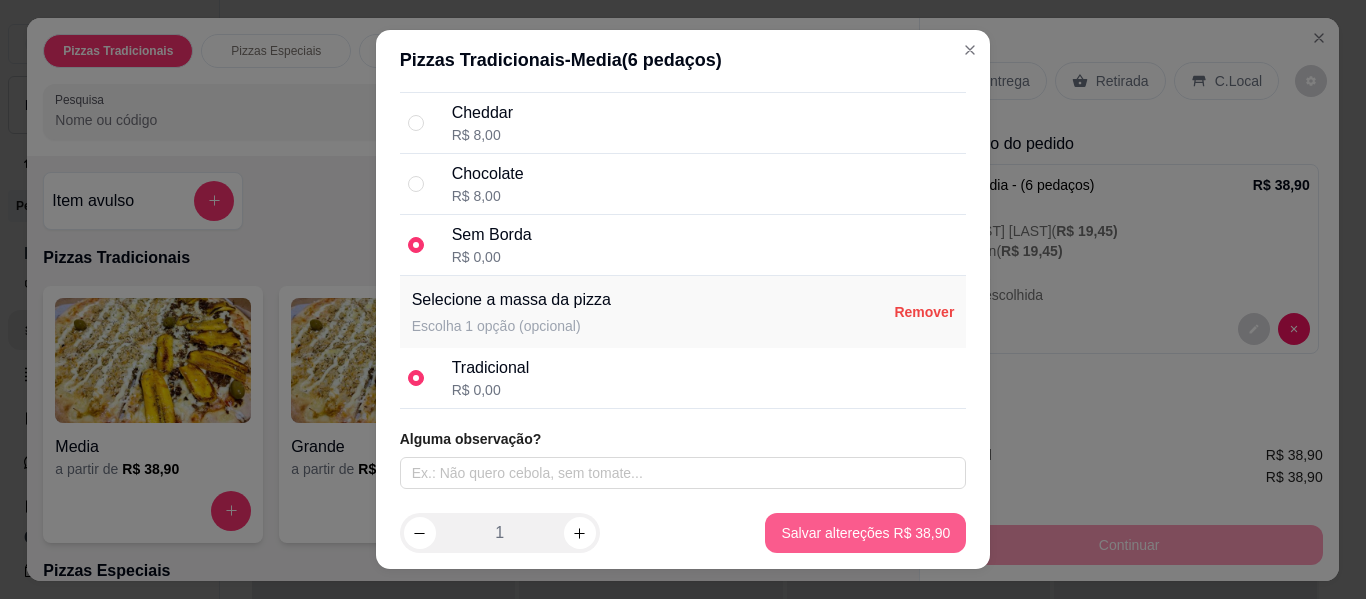 type 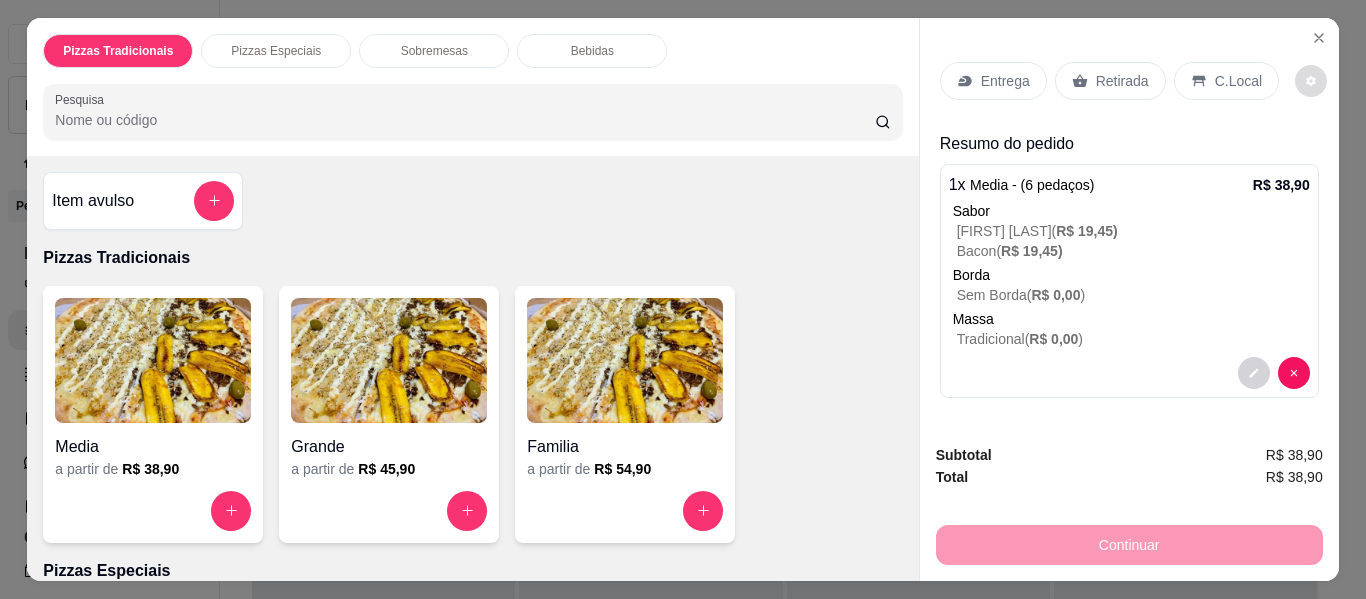 type 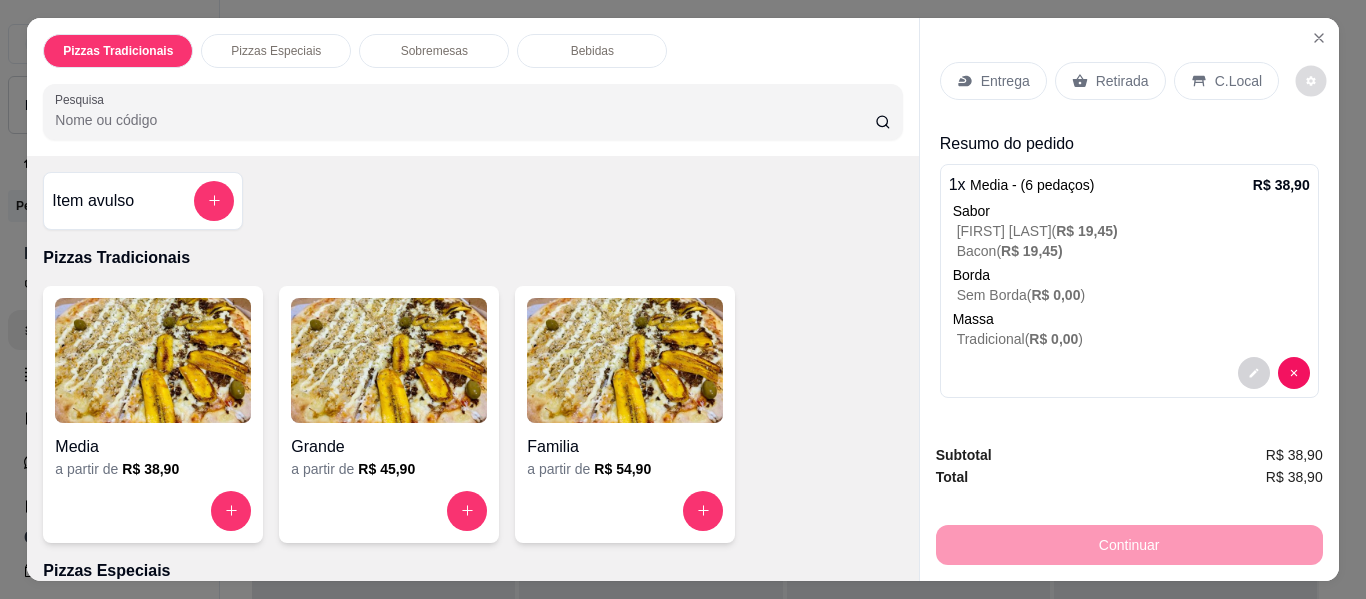 click at bounding box center (1311, 80) 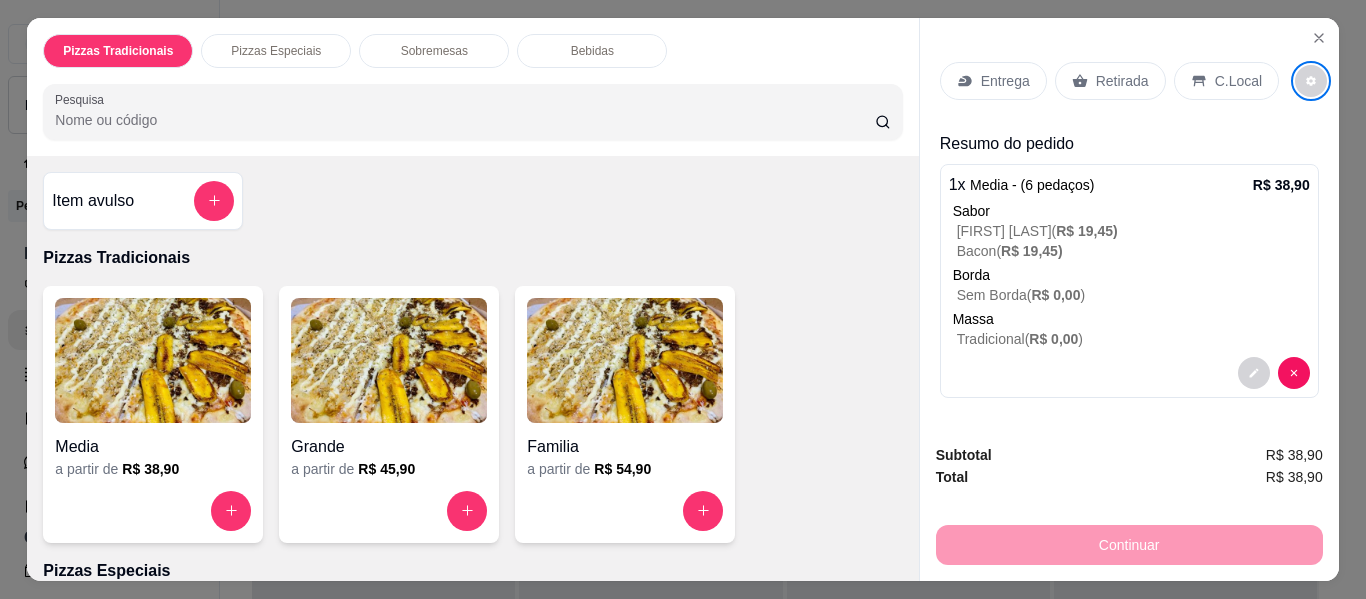 click on "Entrega" at bounding box center (993, 81) 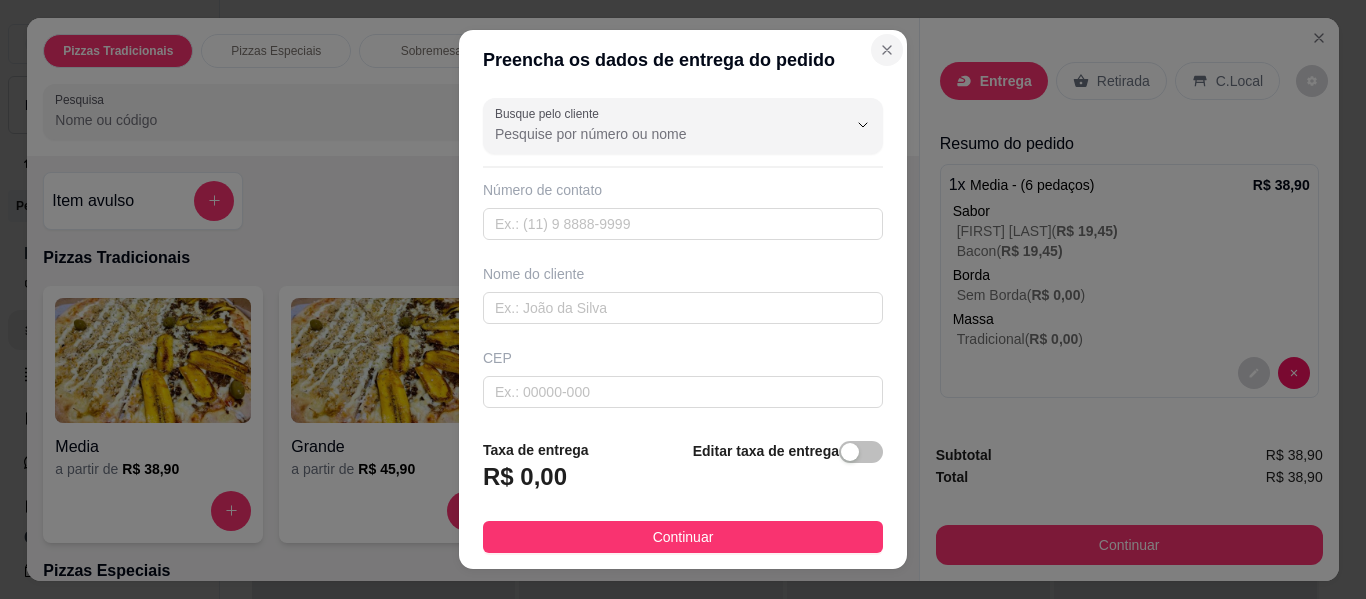 type 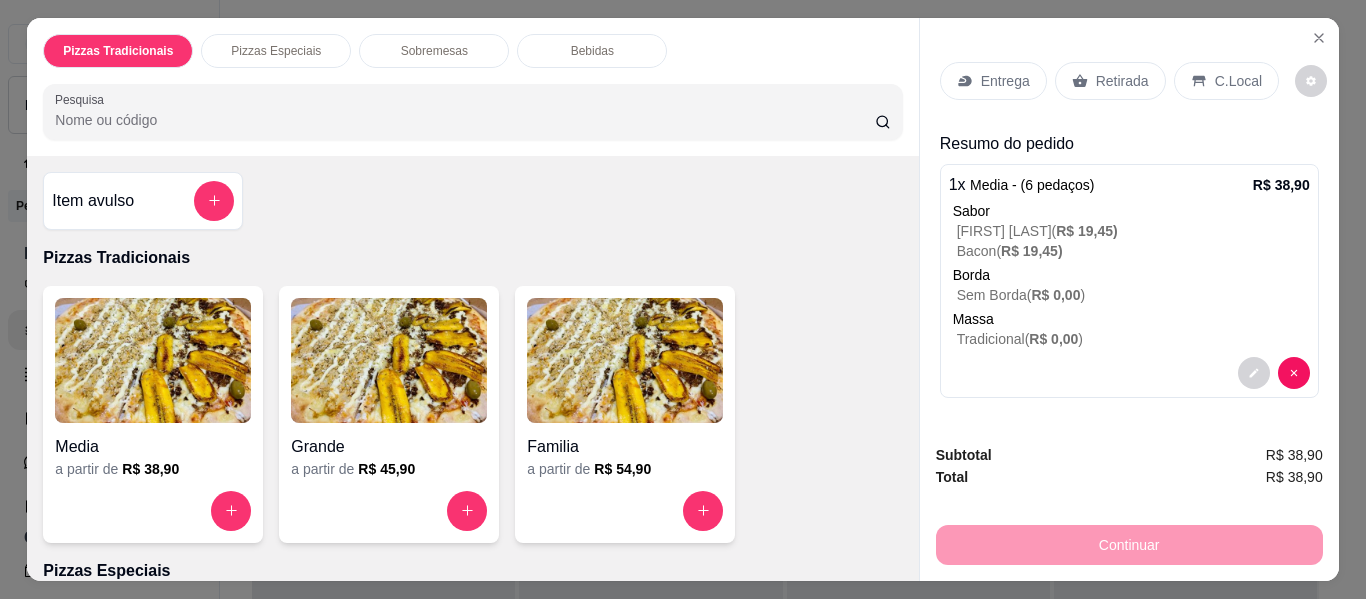 click on "Entrega" at bounding box center [1005, 81] 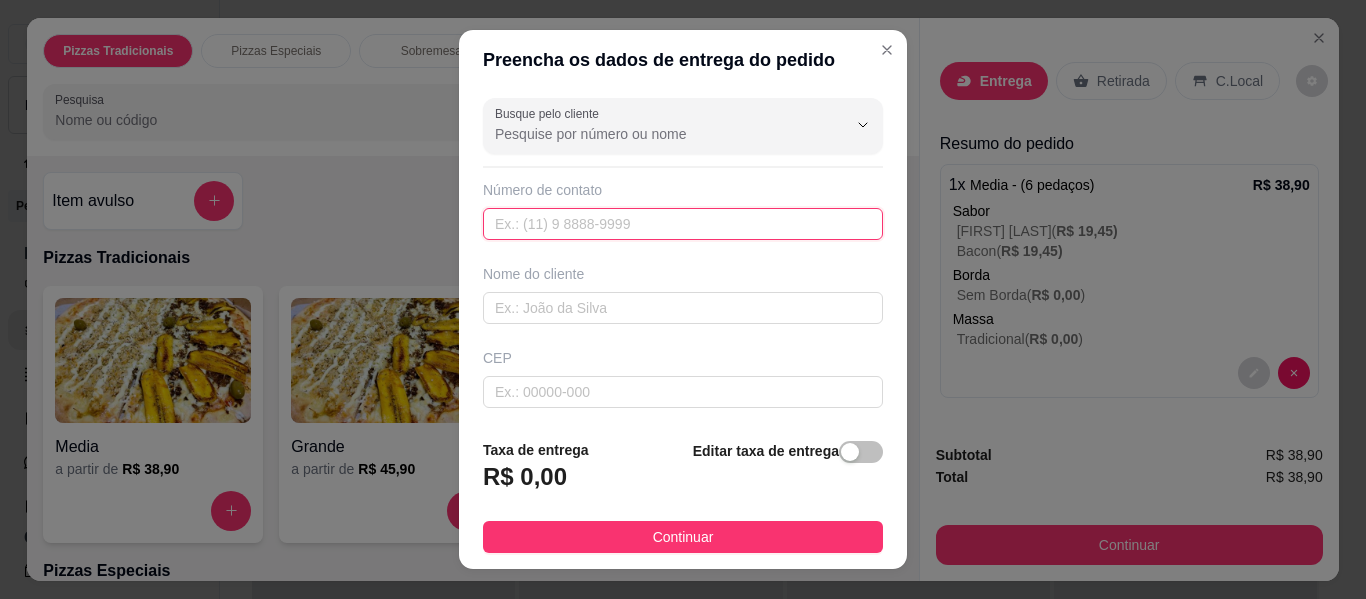 click at bounding box center [683, 224] 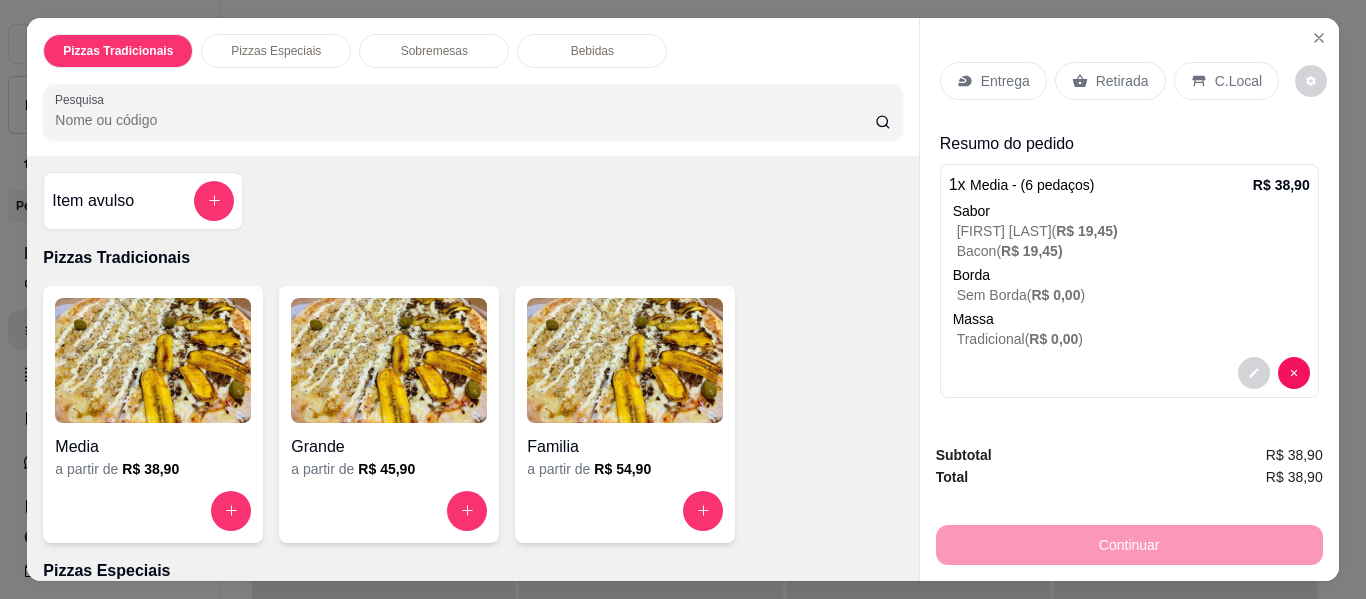 click on "Entrega" at bounding box center (993, 81) 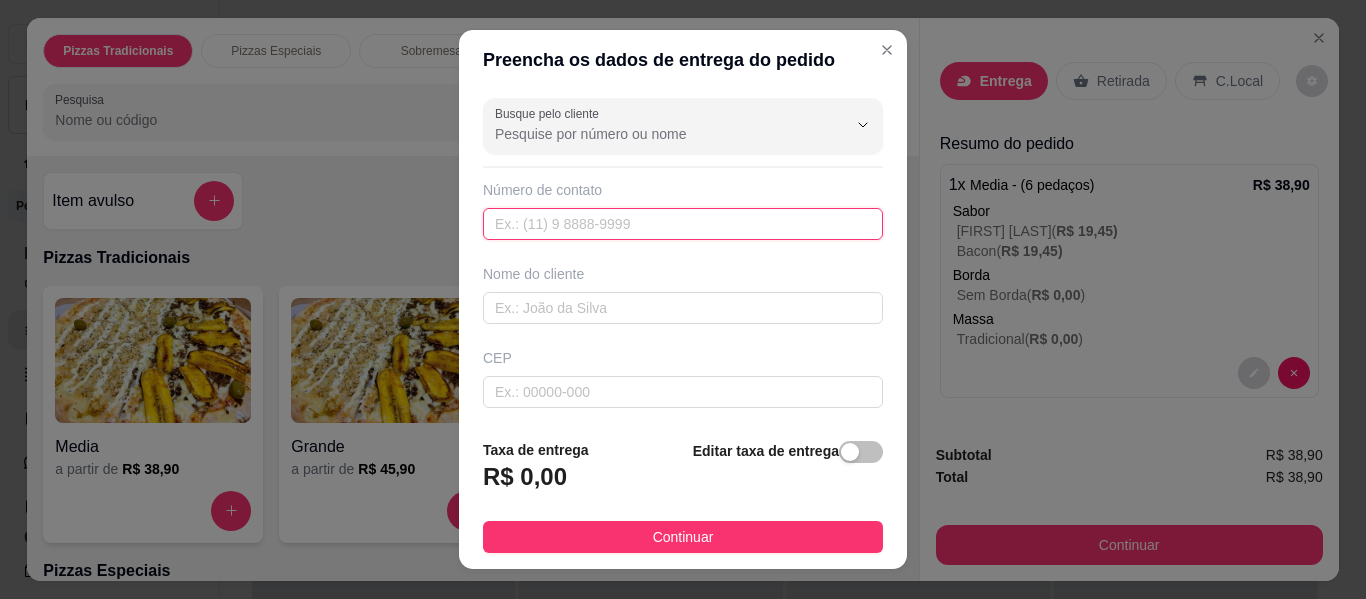 click at bounding box center [683, 224] 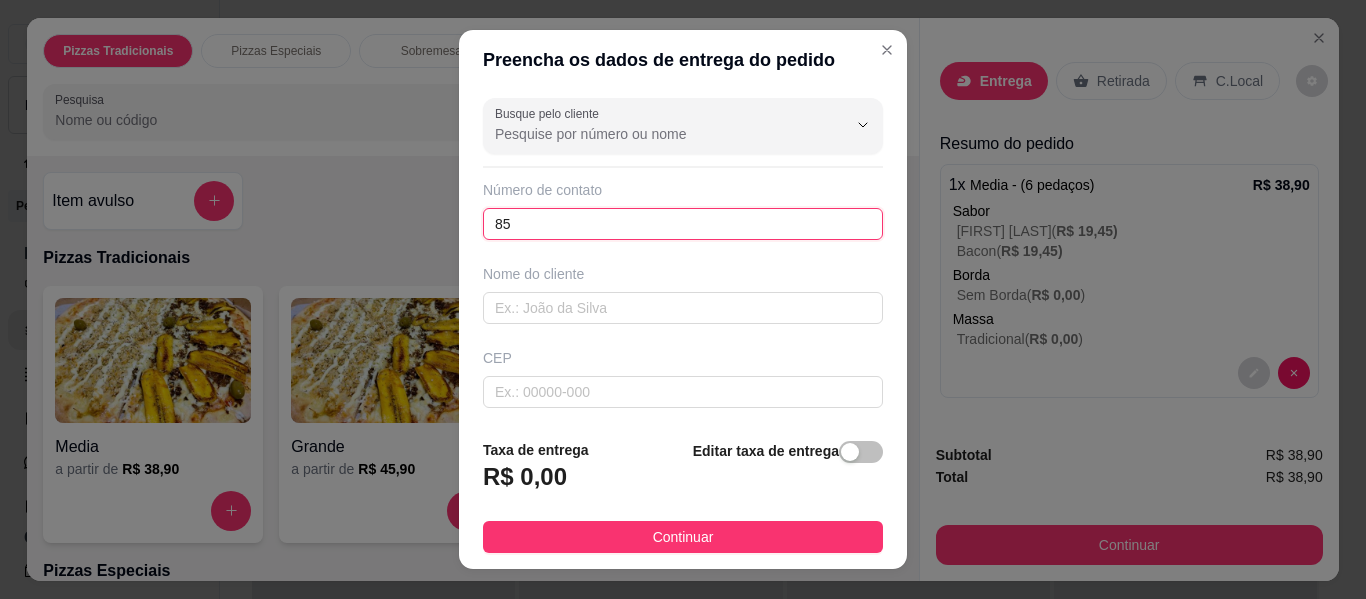 type on "8" 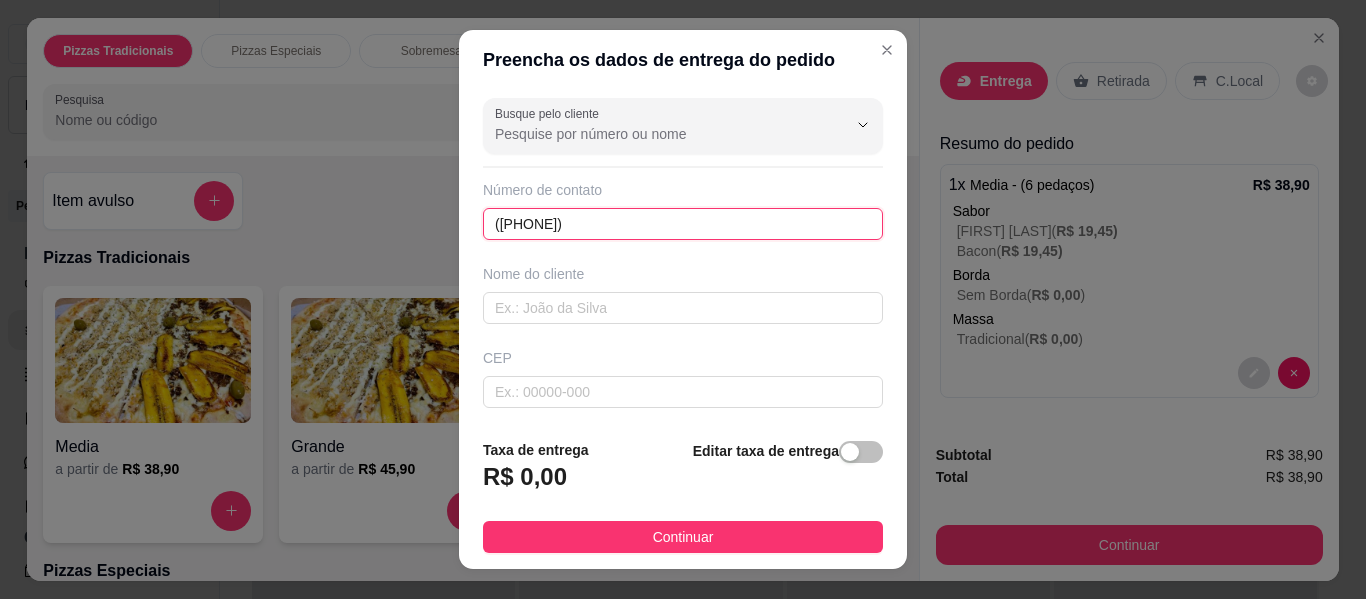 type on "([PHONE])" 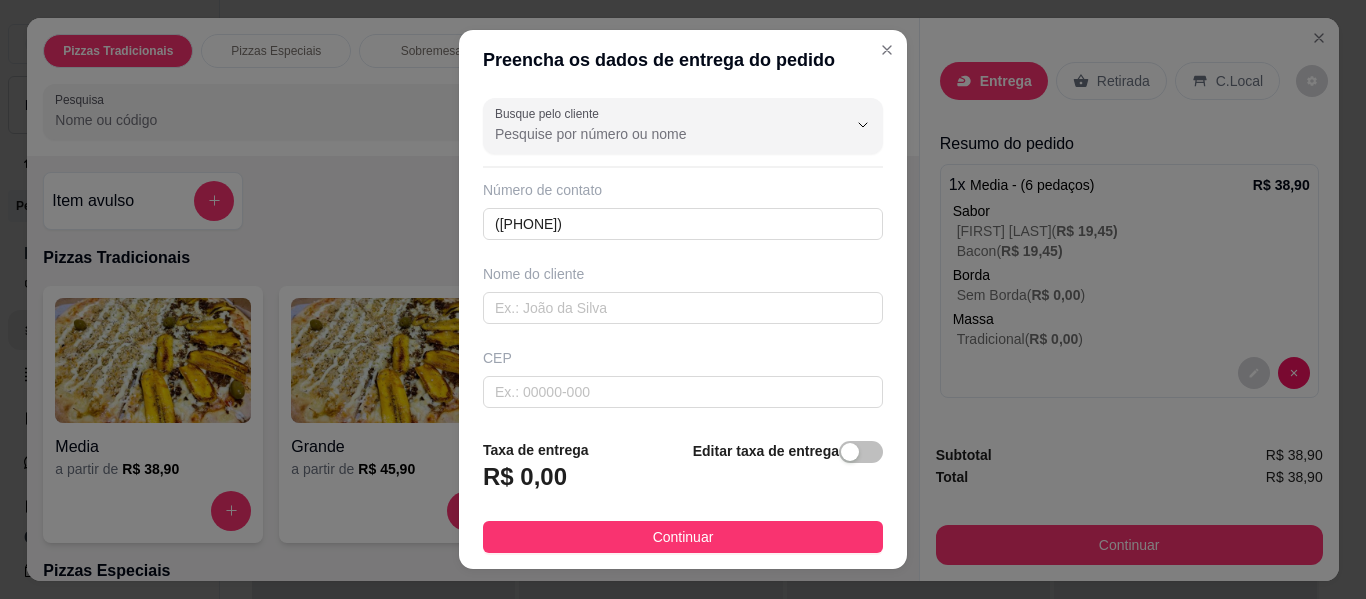 click on "Nome do cliente" at bounding box center (683, 294) 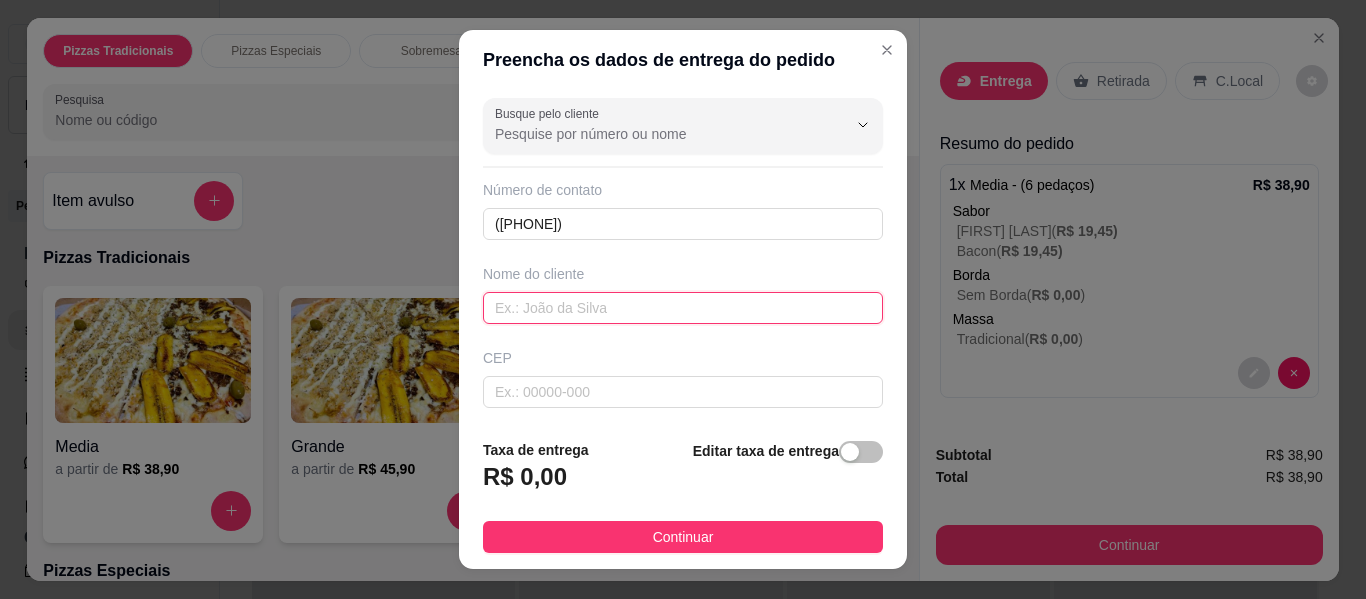 click at bounding box center [683, 308] 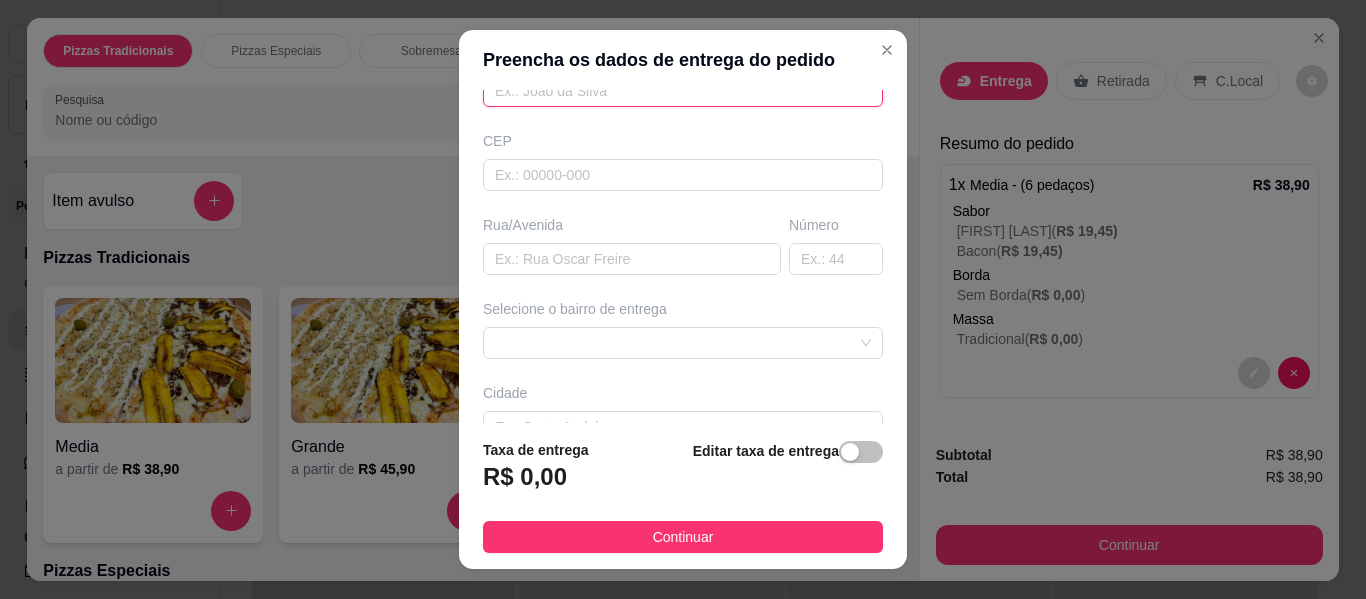 scroll, scrollTop: 341, scrollLeft: 0, axis: vertical 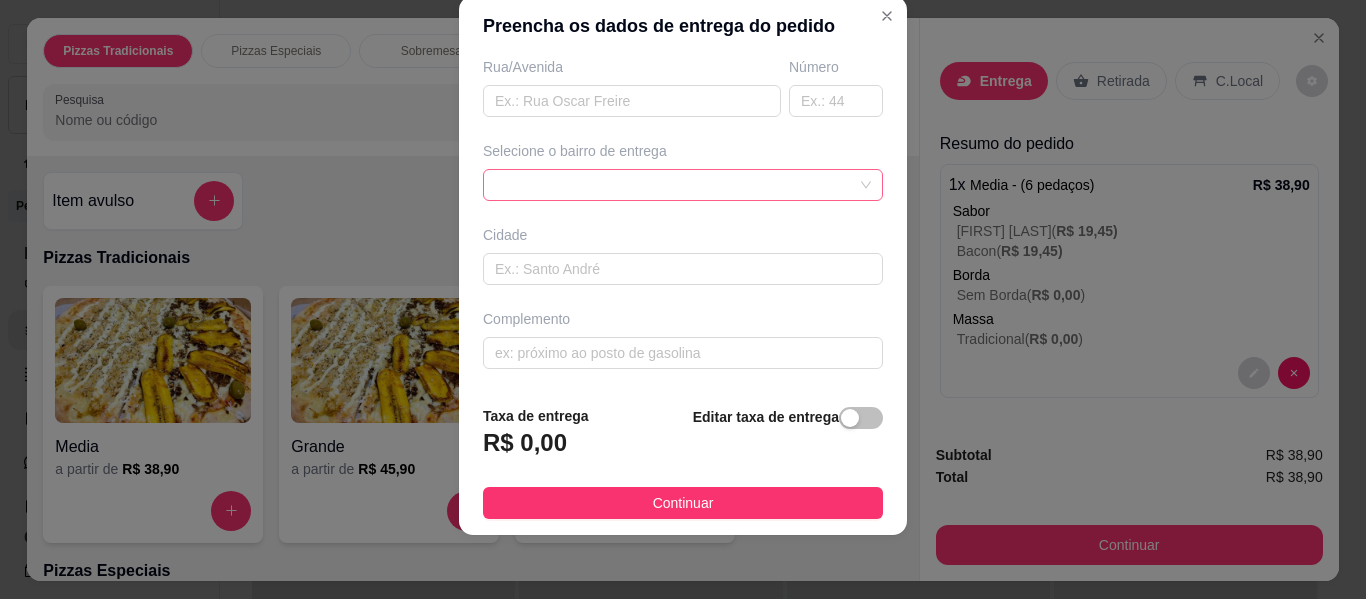 click at bounding box center [683, 185] 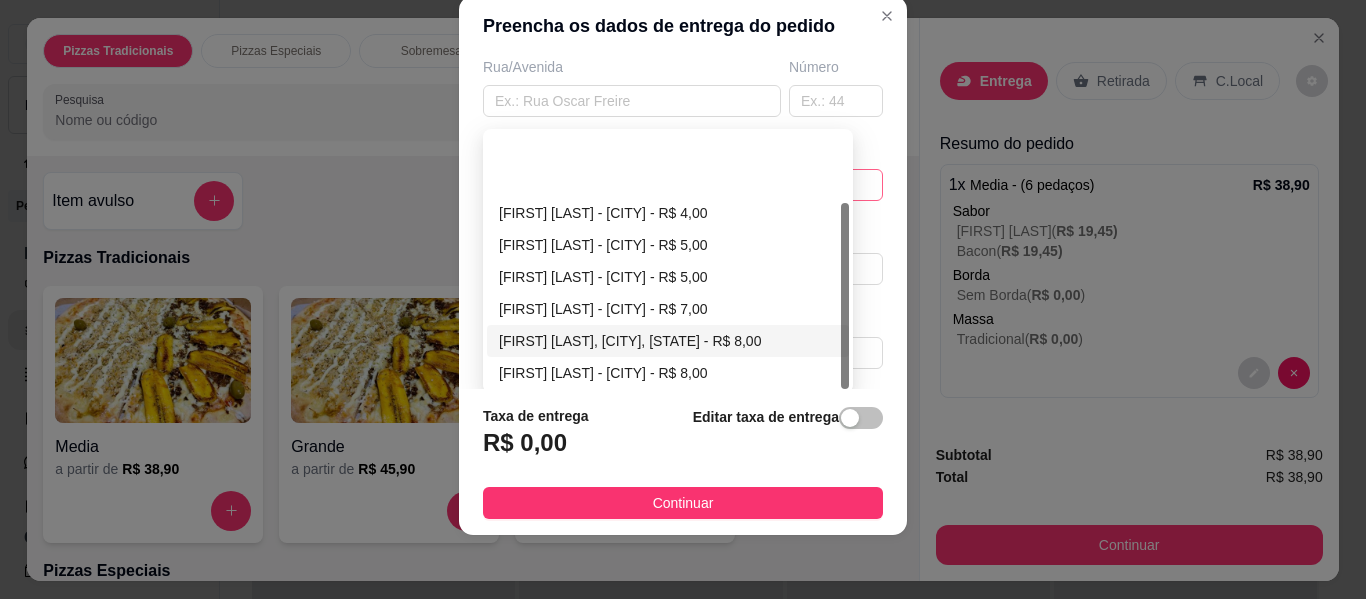 scroll, scrollTop: 96, scrollLeft: 0, axis: vertical 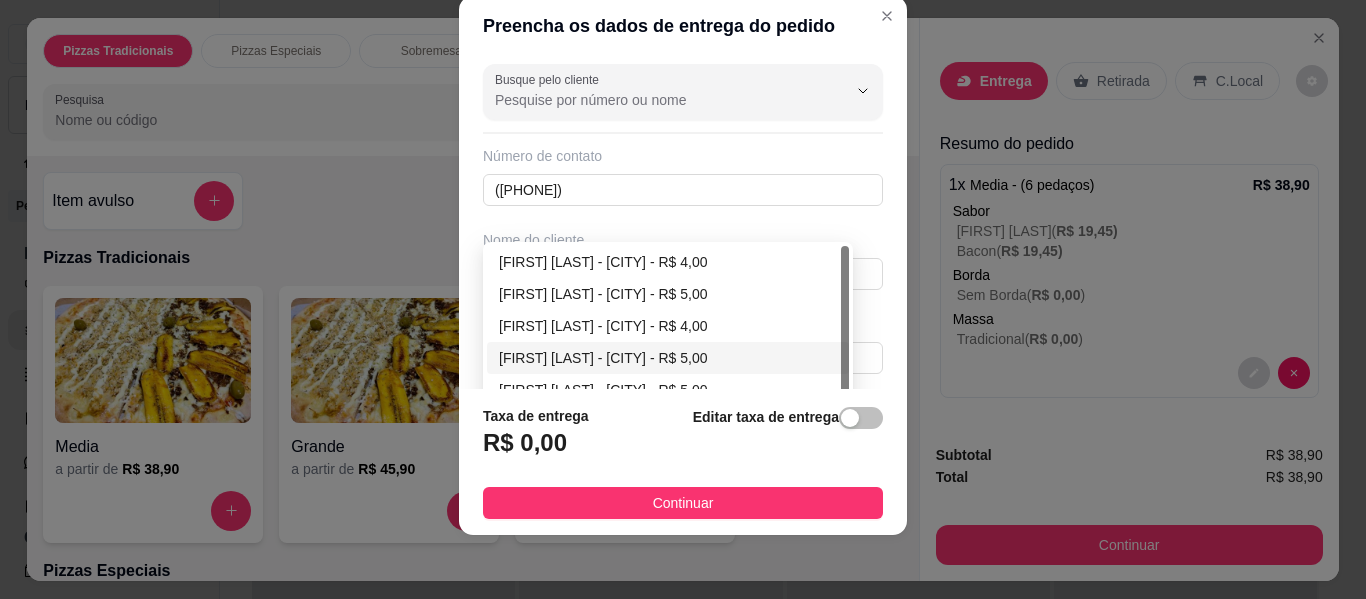 click on "Preencha os dados de entrega do pedido Busque pelo cliente Número de contato ([PHONE]) Nome do cliente CEP Rua/Avenida Número Selecione o bairro de entrega [UUID] [UUID] [UUID] [FIRST] [LAST] - [CITY] - R$ 4,00 [FIRST] [LAST] - [CITY] - R$ 5,00 [FIRST] [LAST] - [CITY] - R$ 4,00 [FIRST] [LAST] - [CITY] - R$ 5,00 [FIRST] [LAST] - [CITY] - R$ 5,00 [FIRST] [LAST] - [CITY] - R$ 7,00 [FIRST] [LAST] - [CITY] - R$ 8,00 [FIRST] [LAST] - [CITY] - R$ 8,00 [FIRST] [LAST] - [CITY] - R$ 8,00 [FIRST] [LAST] - [CITY] - R$ 10,00 Cidade Complemento" at bounding box center [683, 222] 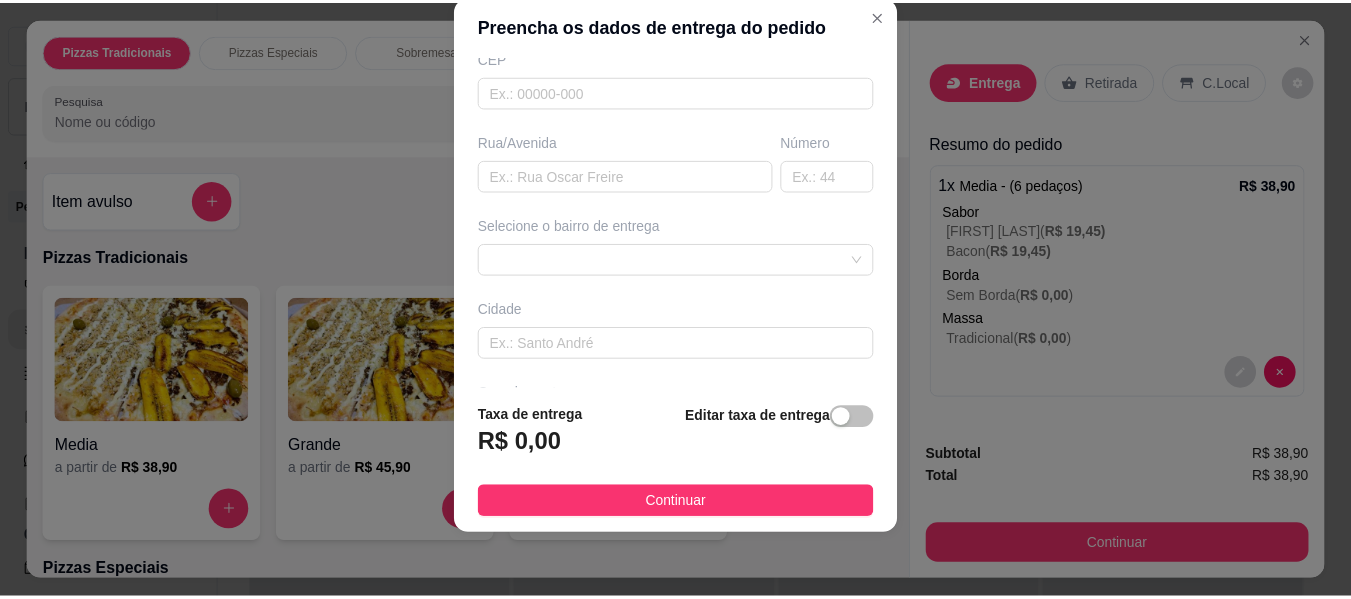 scroll, scrollTop: 341, scrollLeft: 0, axis: vertical 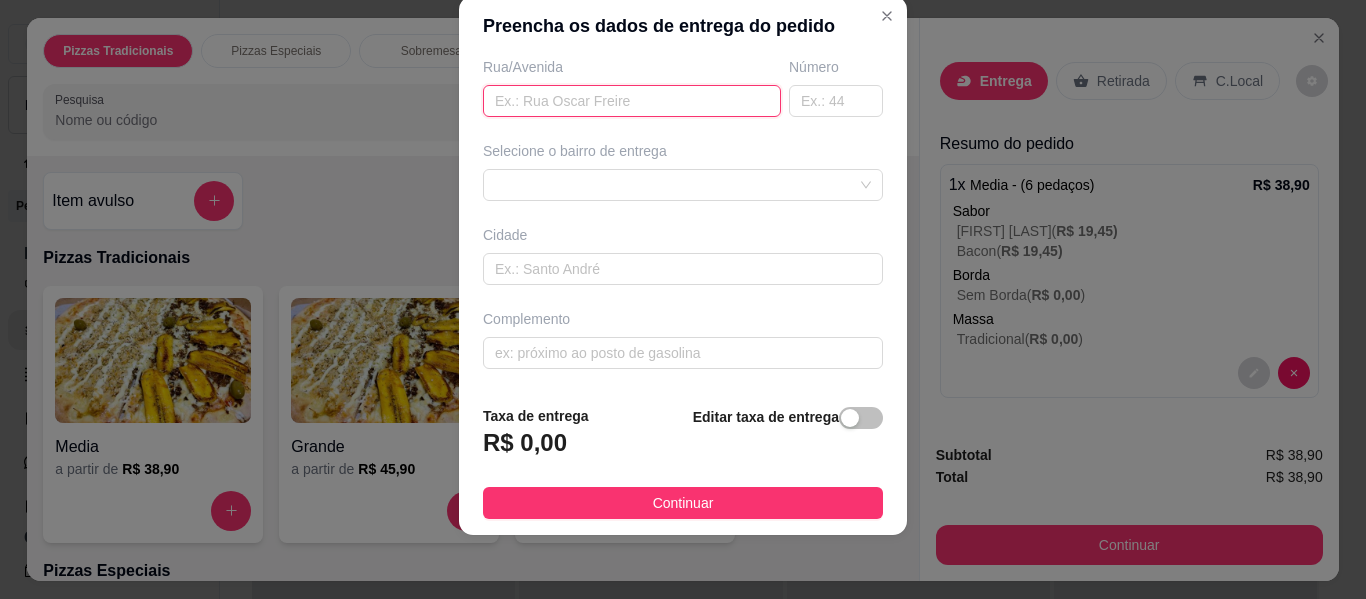 click at bounding box center (632, 101) 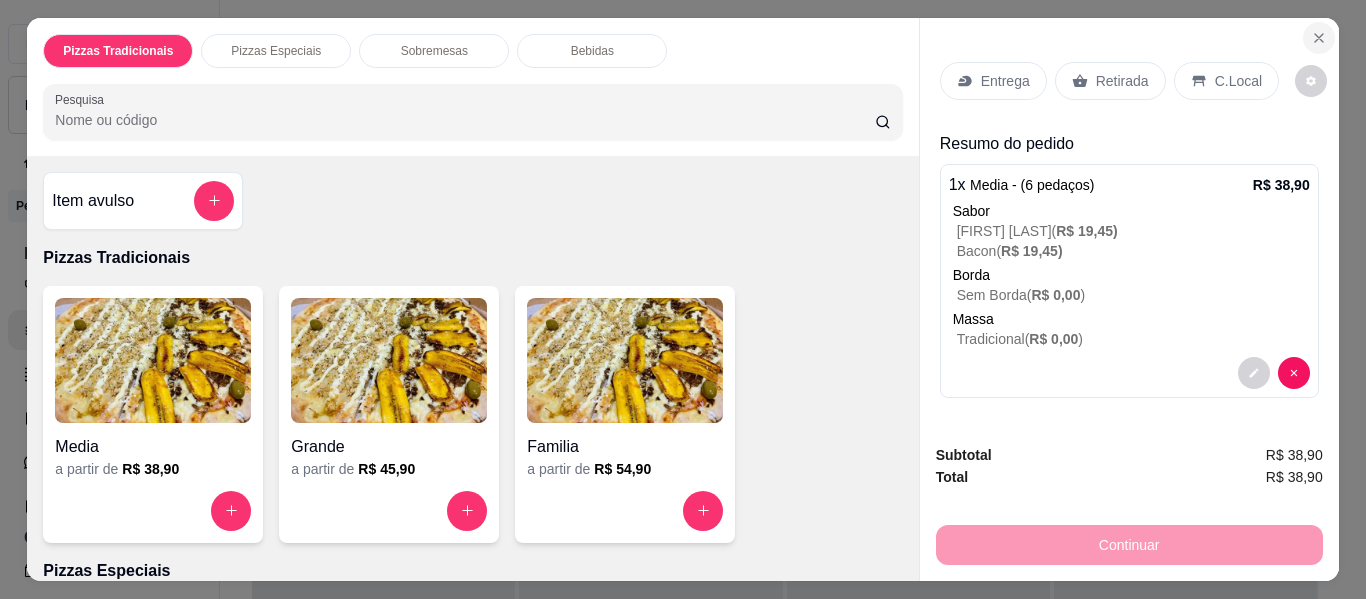 click at bounding box center (1319, 38) 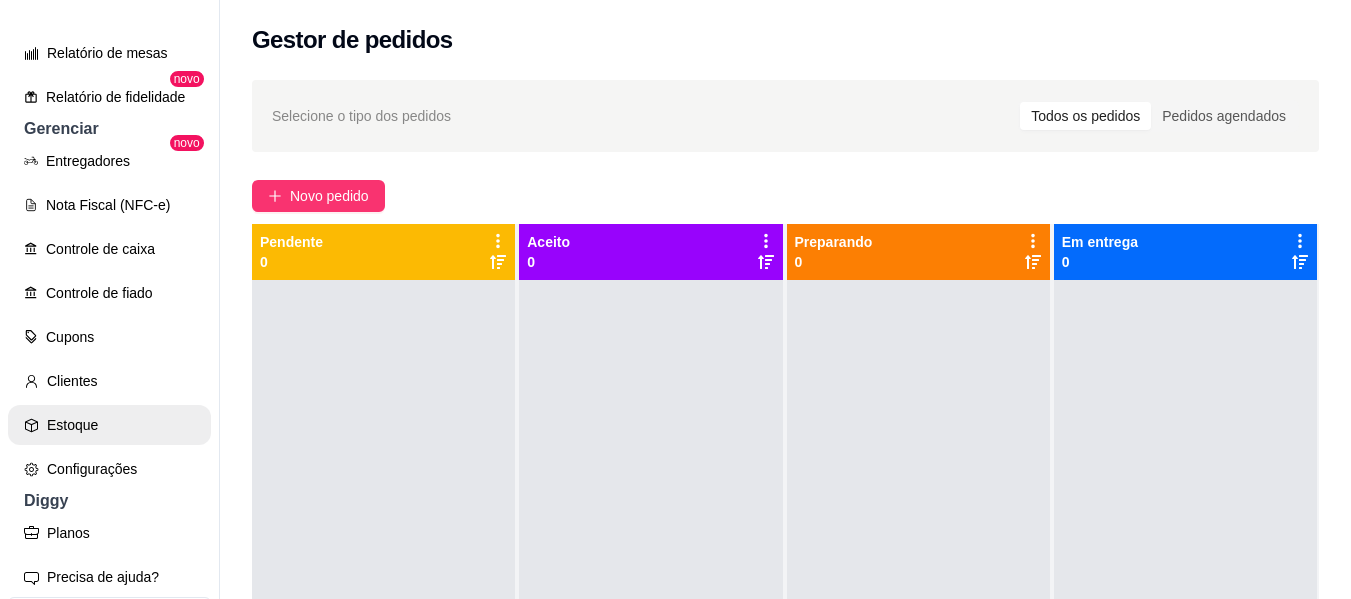scroll, scrollTop: 815, scrollLeft: 0, axis: vertical 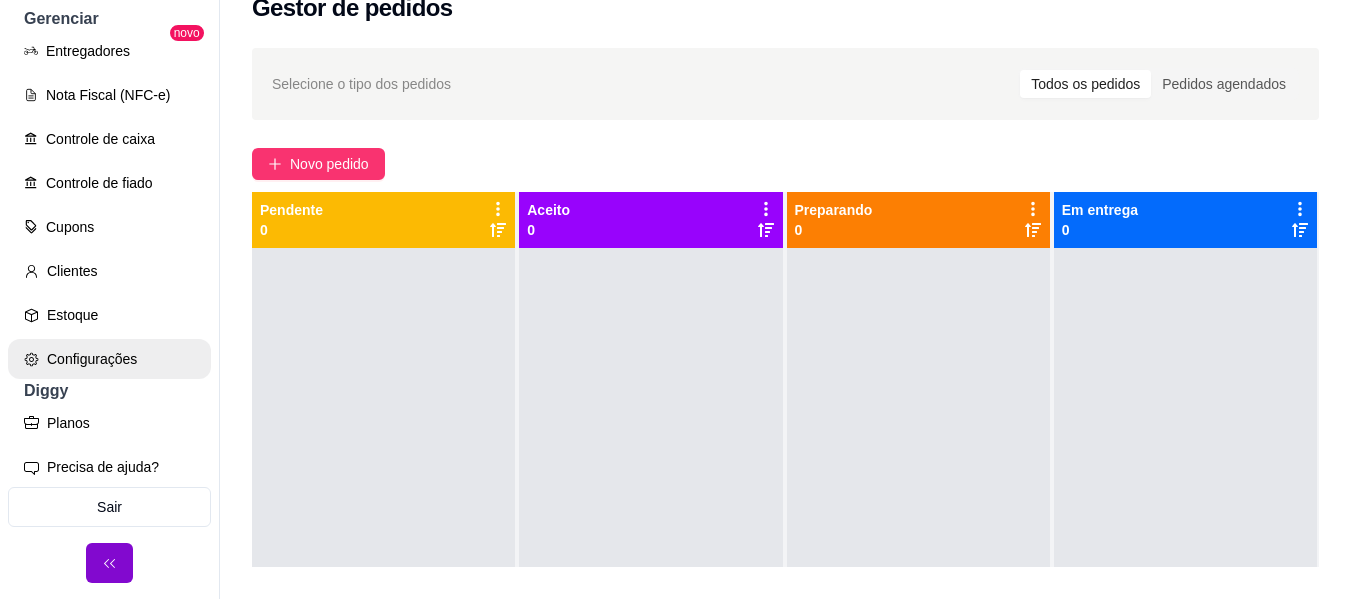 click on "Configurações" at bounding box center [109, 359] 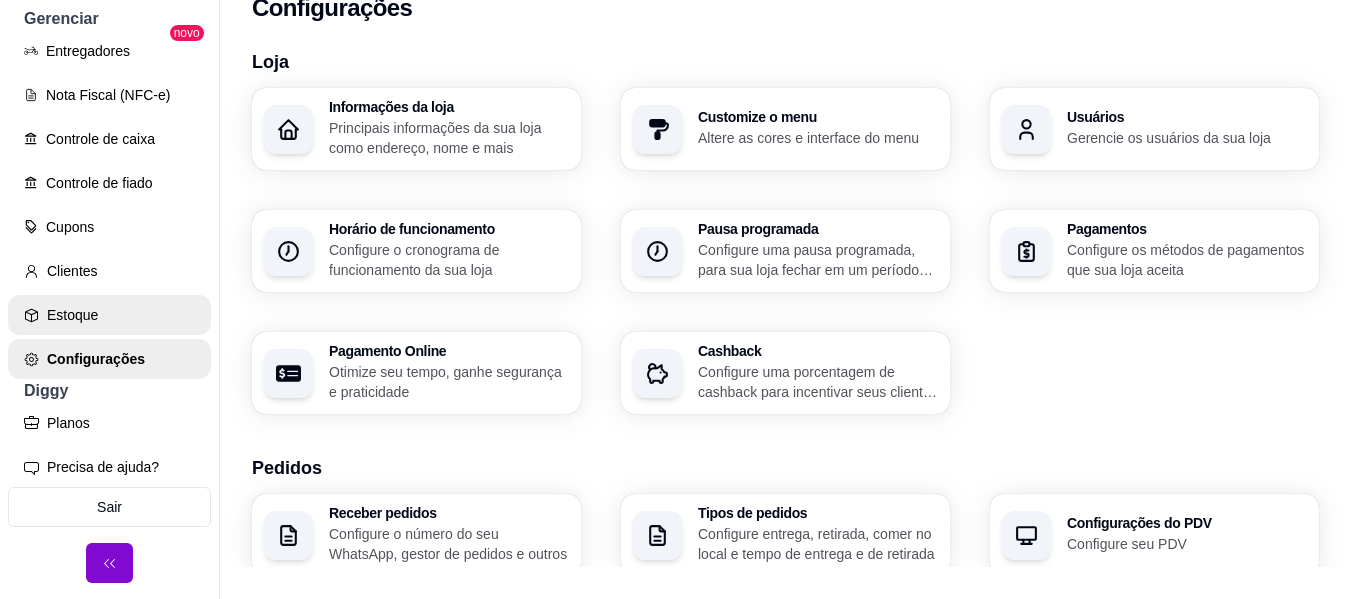 scroll, scrollTop: 0, scrollLeft: 0, axis: both 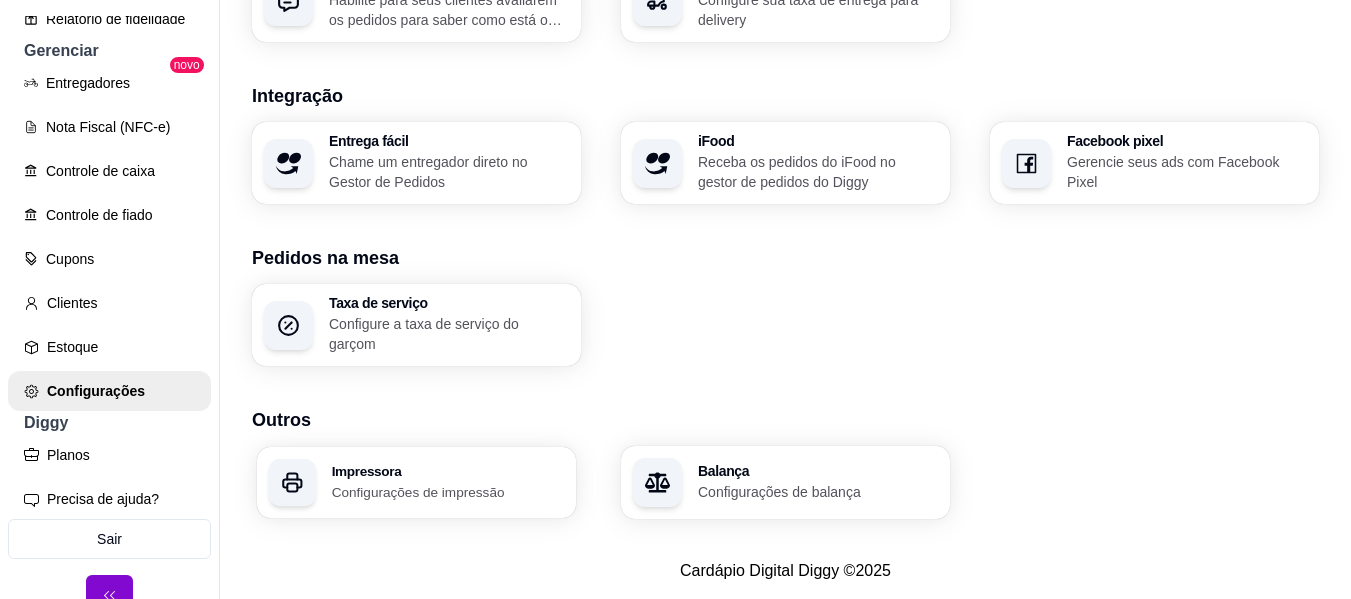 click on "Configurações de impressão" at bounding box center [448, 491] 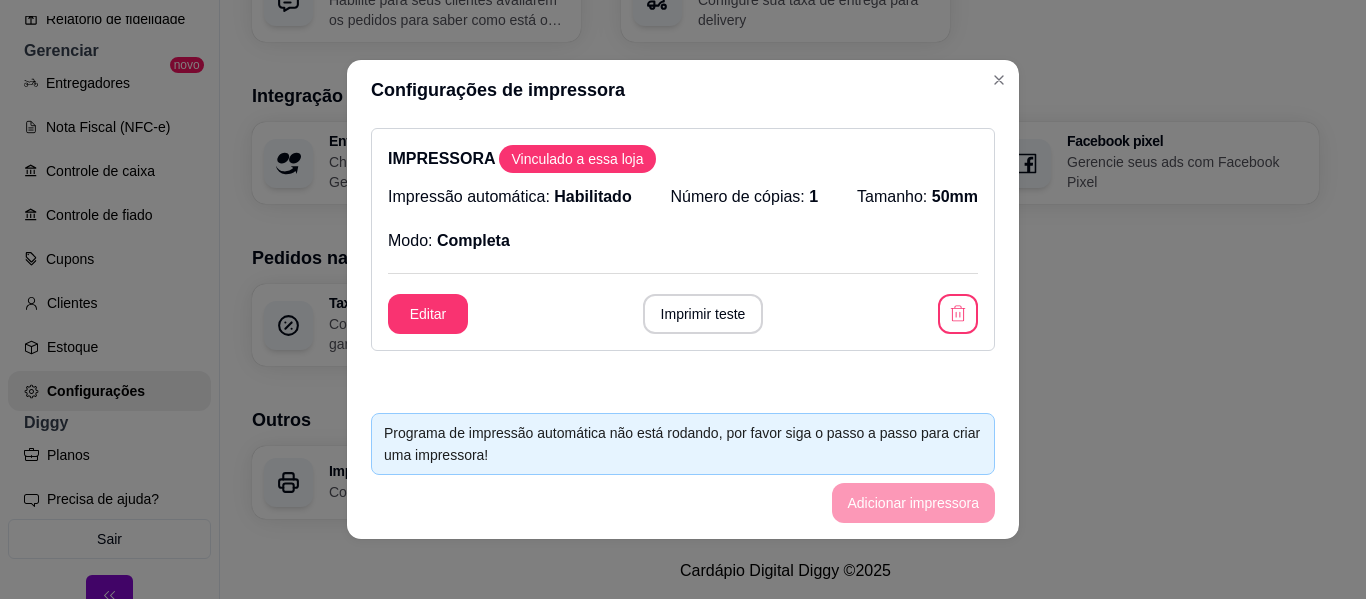 click on "IMPRESSORA Vinculado a essa loja Impressão automática: Habilitado Número de cópias: 1 Tamanho: 50mm Modo: Completa Editar Imprimir teste Impressão no Computador Para habilitar impressão siga os passos abaixo. Passo a passo: 1 - Baixe e instale o Java > 2 - Baixe e instale o app de impressão automática > 3 - Pressione allow e remember this decision 4 - Atualize essa página!" at bounding box center [683, 258] 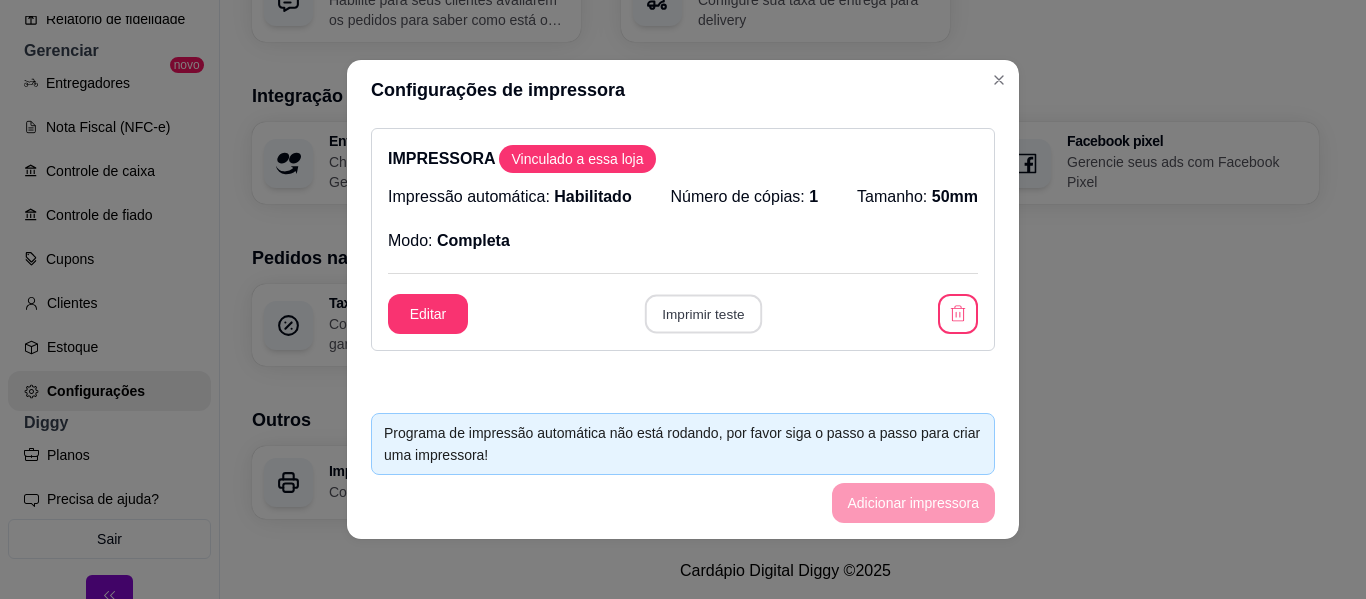 click on "Imprimir teste" at bounding box center (702, 314) 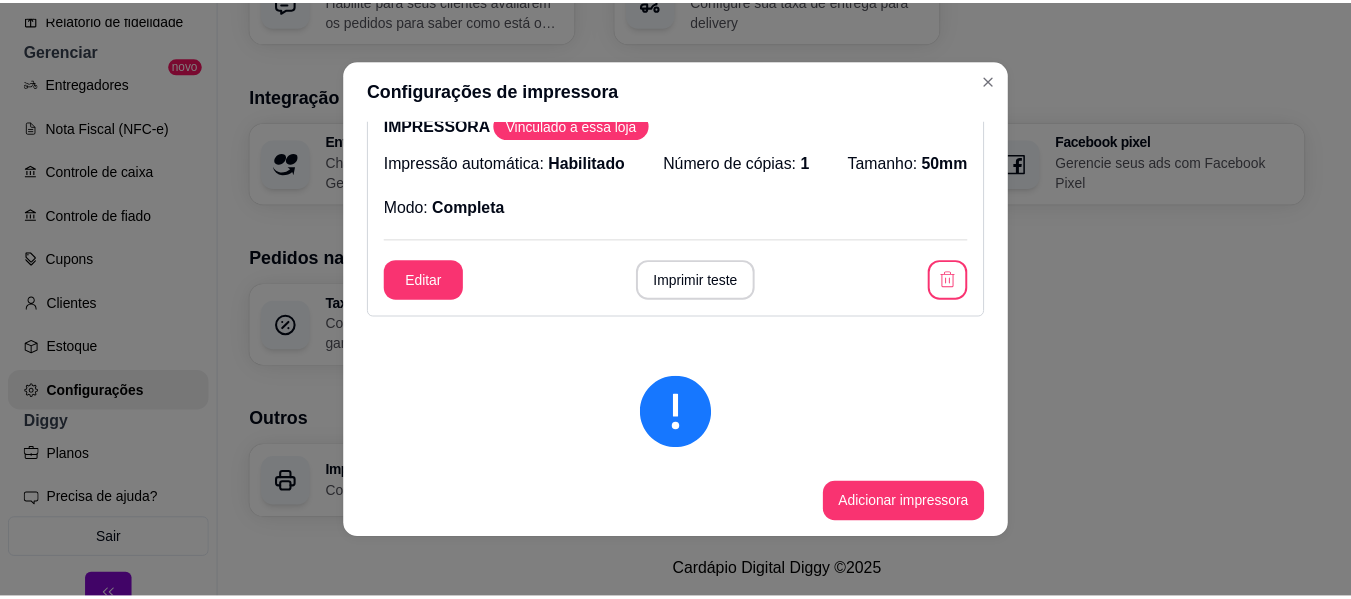 scroll, scrollTop: 0, scrollLeft: 0, axis: both 